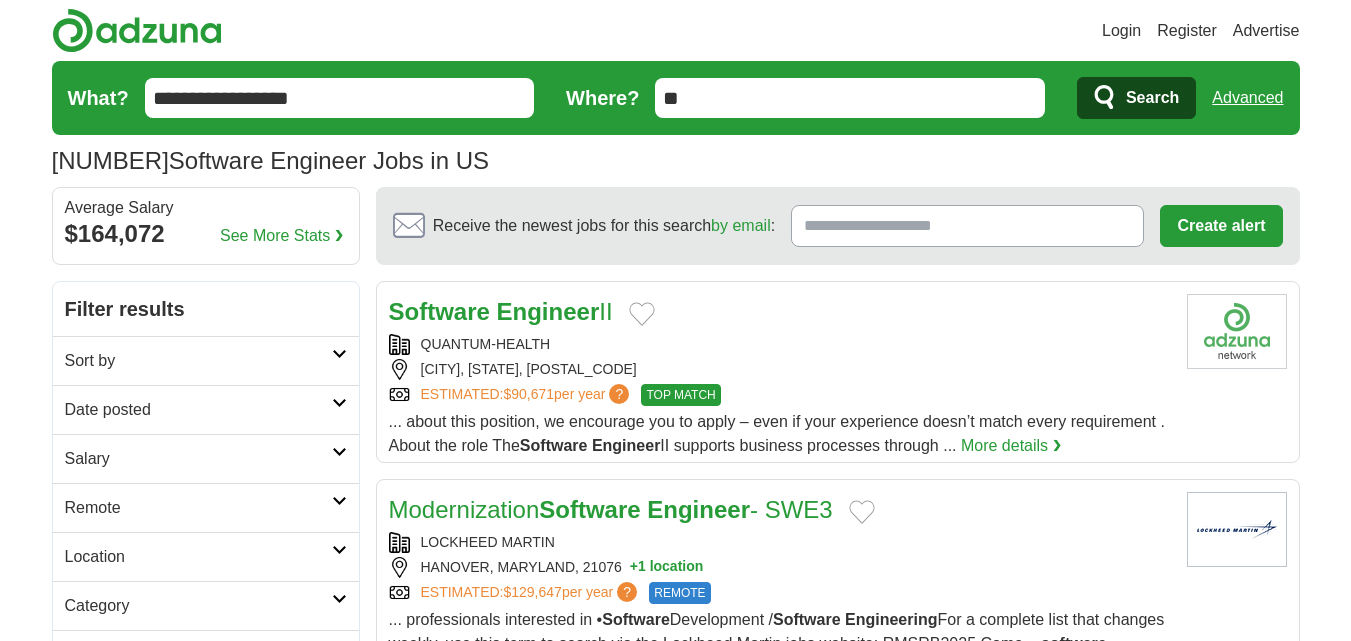 scroll, scrollTop: 0, scrollLeft: 0, axis: both 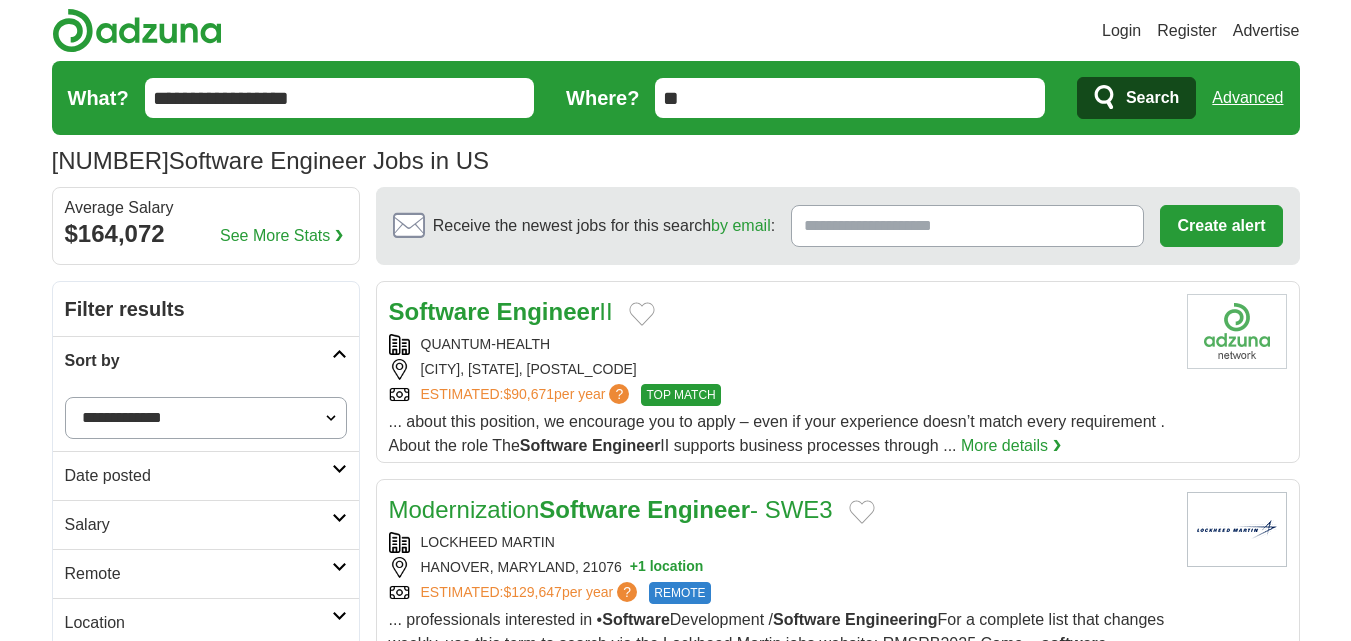 click on "**********" at bounding box center [206, 418] 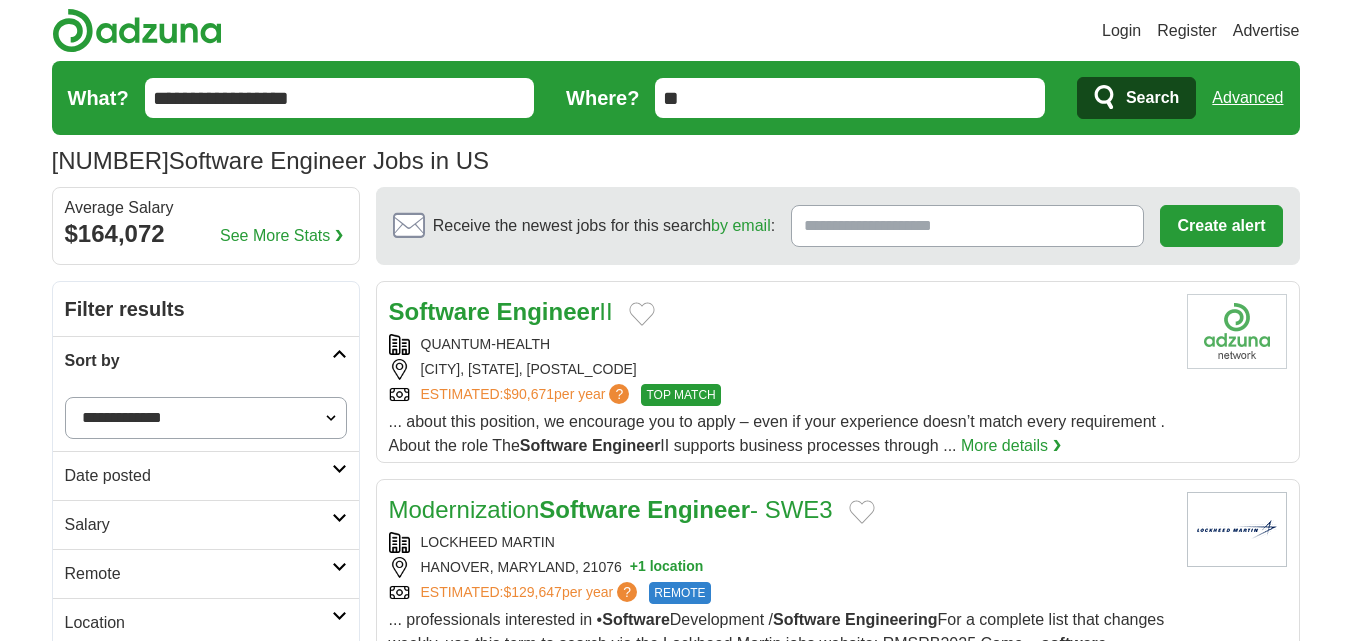 click on "**********" at bounding box center (206, 418) 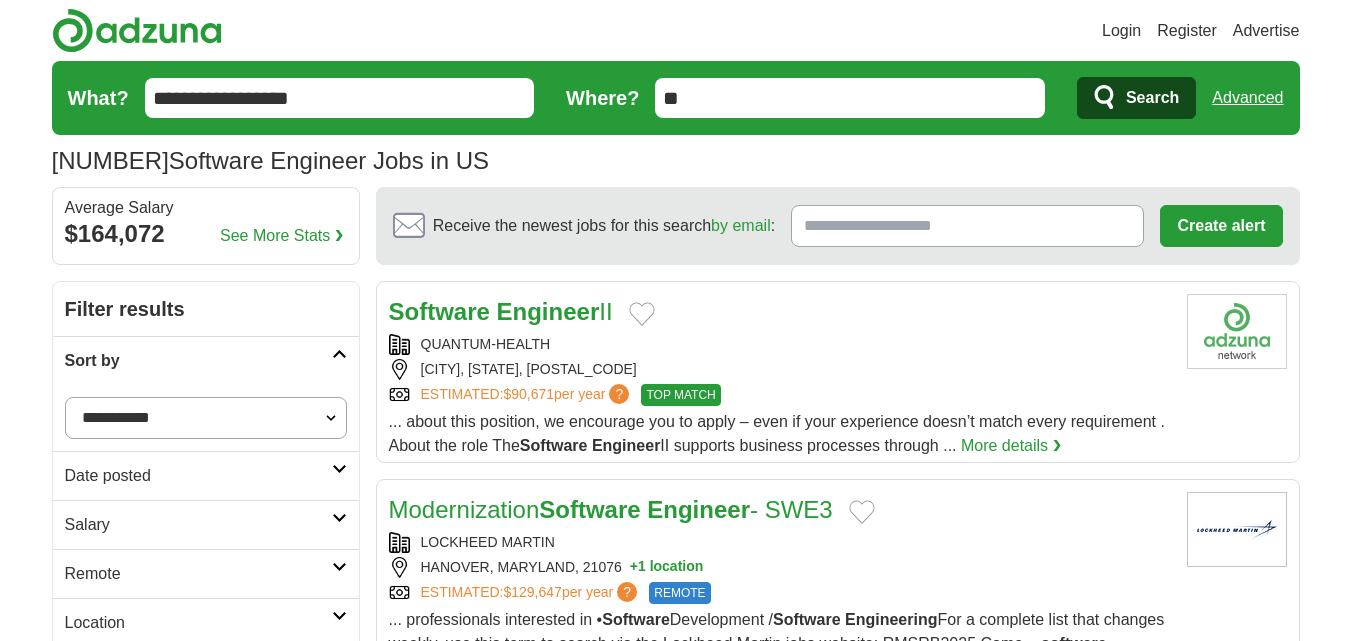 click on "**********" at bounding box center (206, 418) 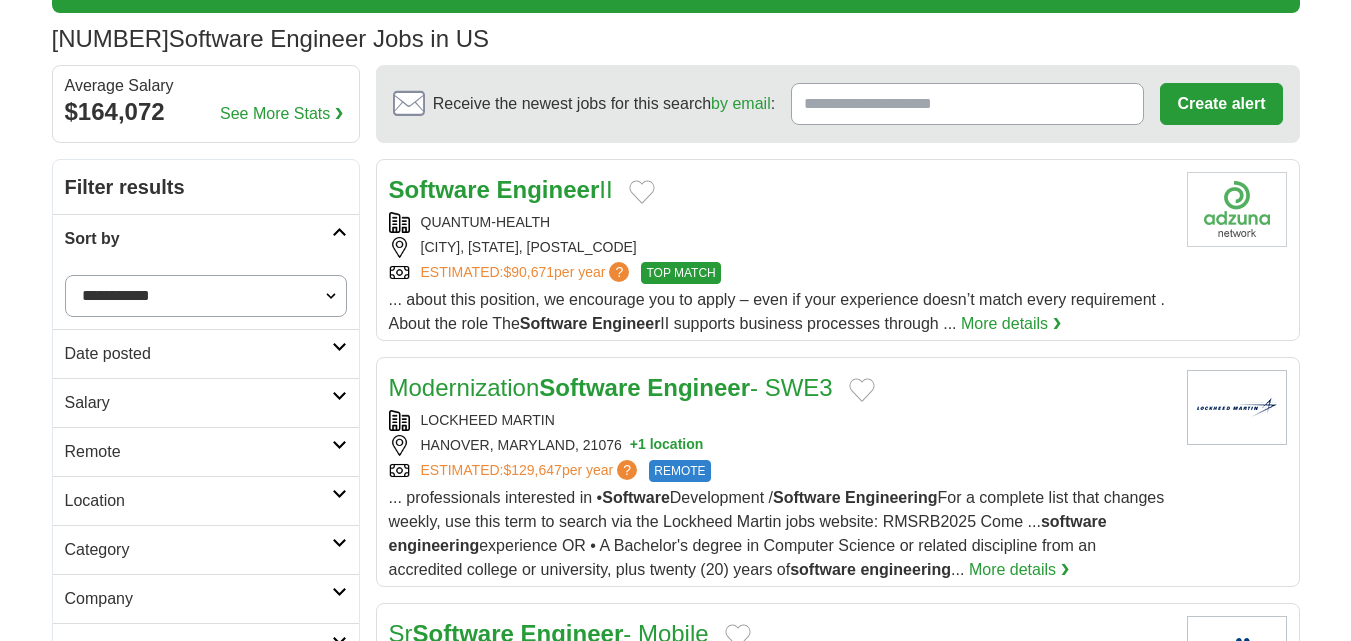 scroll, scrollTop: 128, scrollLeft: 0, axis: vertical 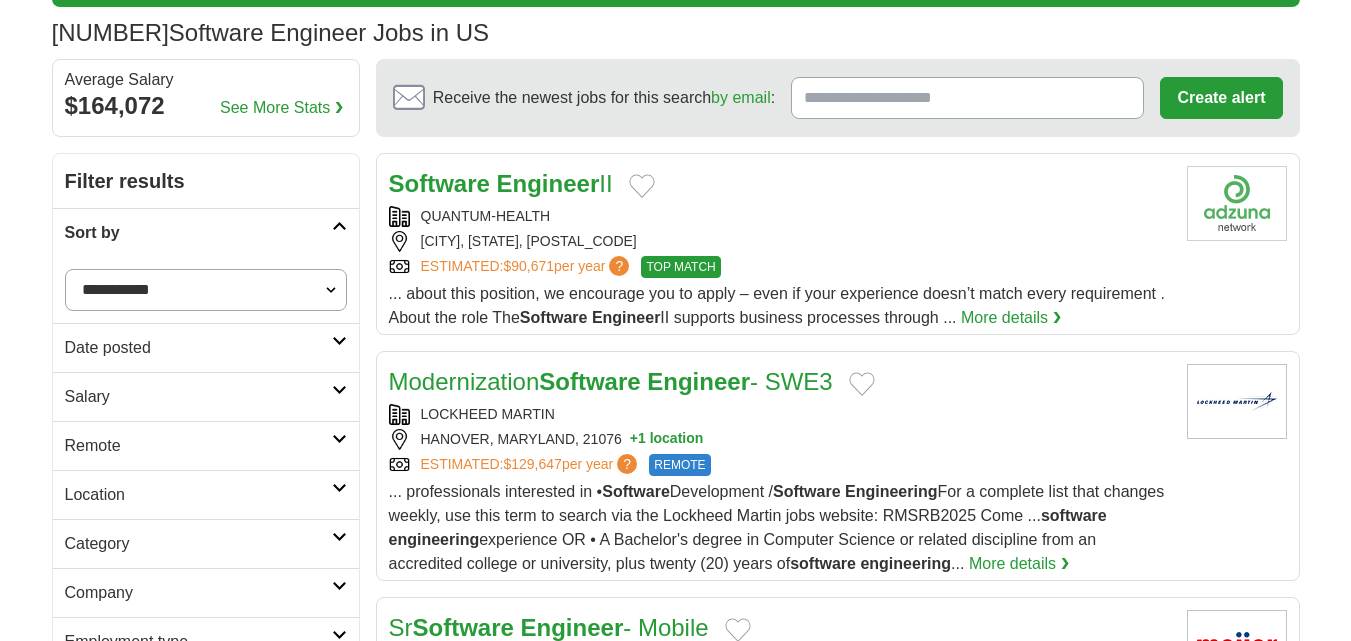 click on "Date posted" at bounding box center (198, 348) 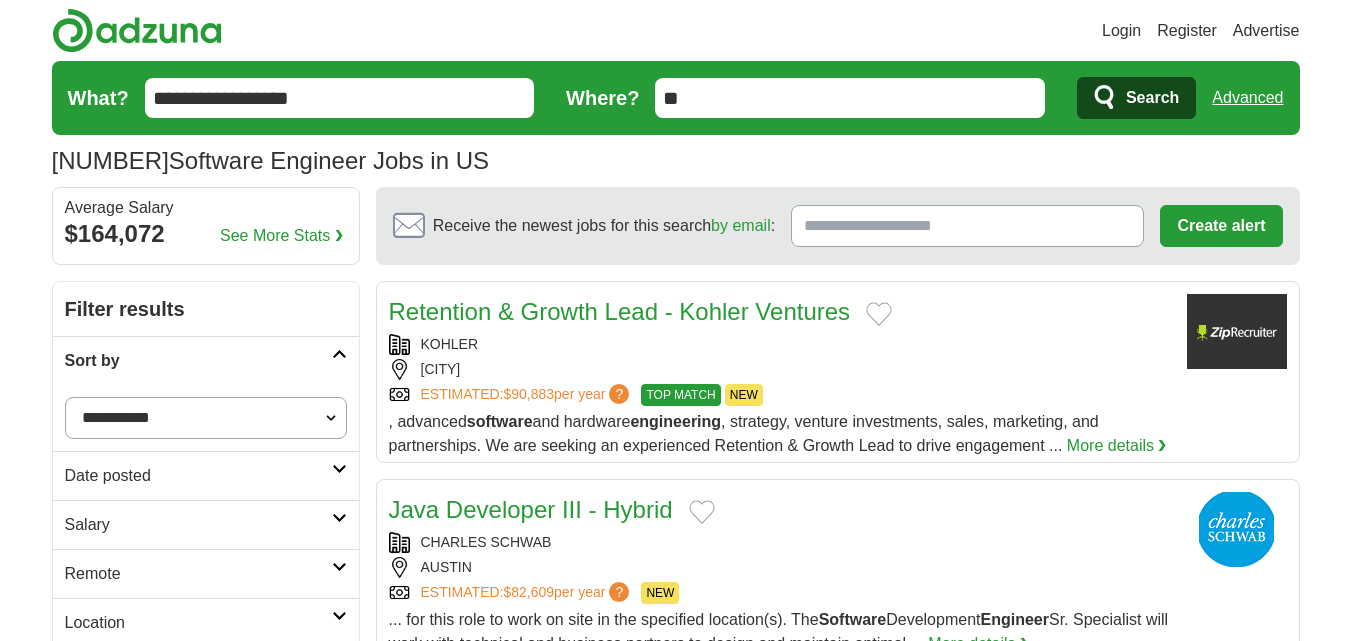 scroll, scrollTop: 0, scrollLeft: 0, axis: both 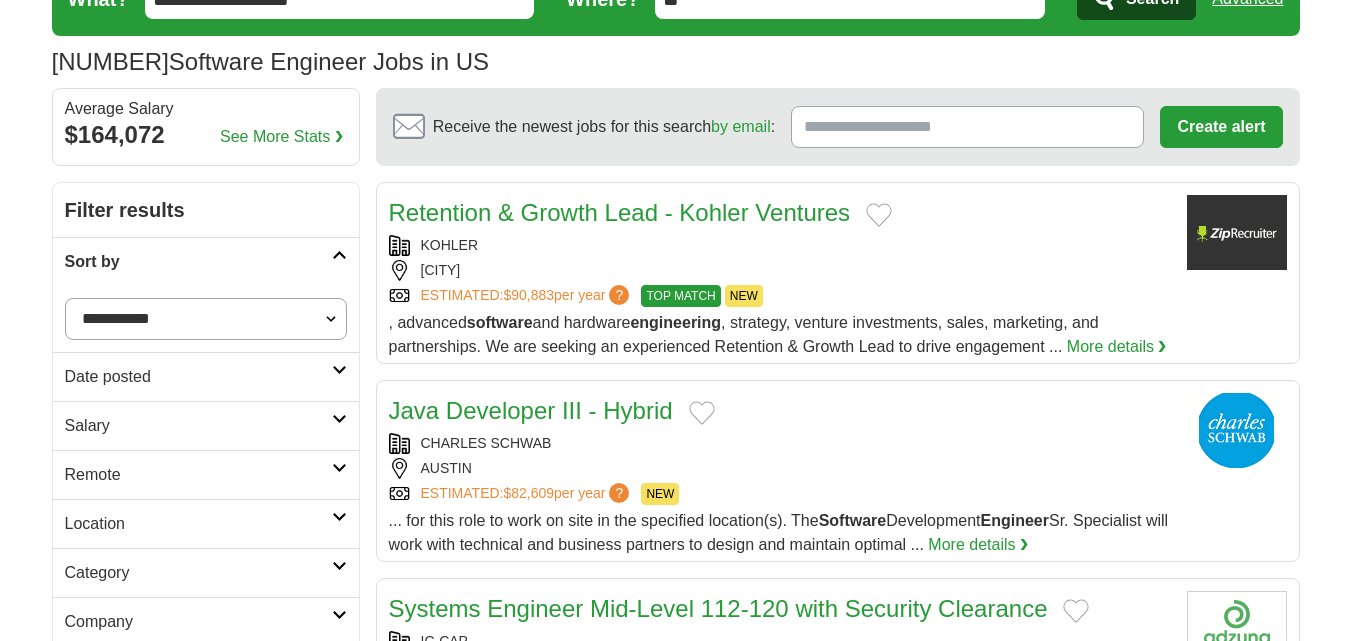 click on "Date posted" at bounding box center [206, 376] 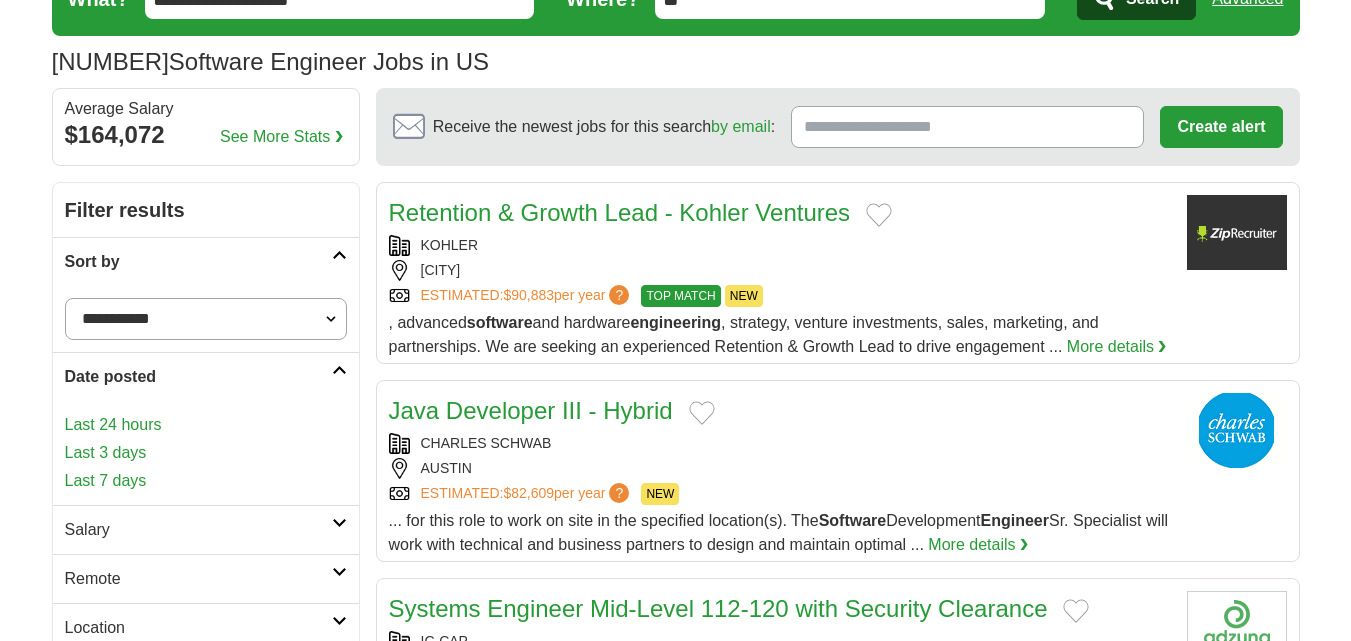 click on "Last 24 hours" at bounding box center (206, 425) 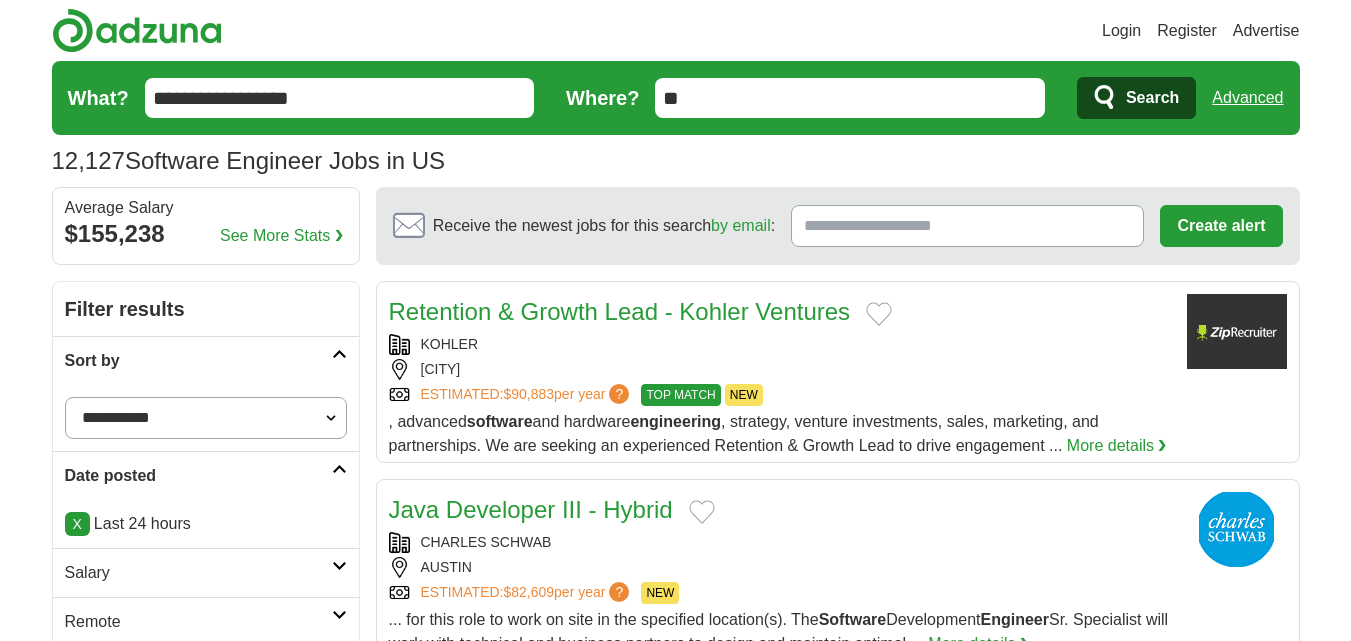 scroll, scrollTop: 0, scrollLeft: 0, axis: both 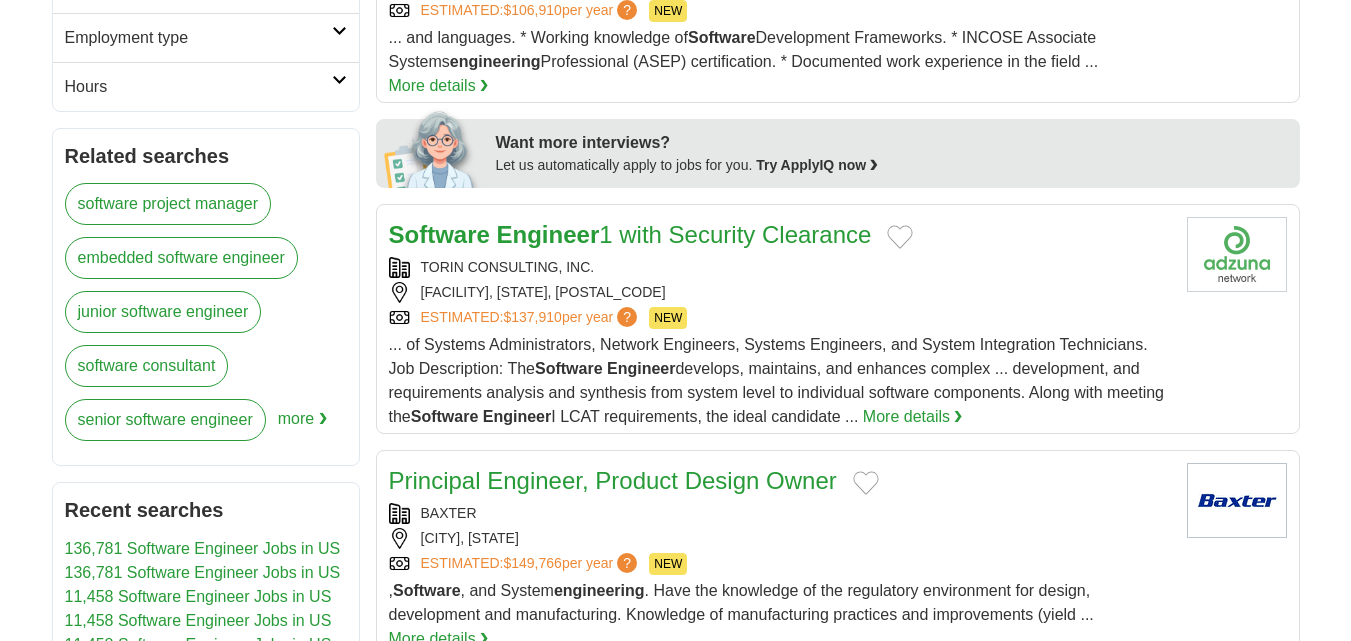 click on "TORIN CONSULTING, INC." at bounding box center [780, 267] 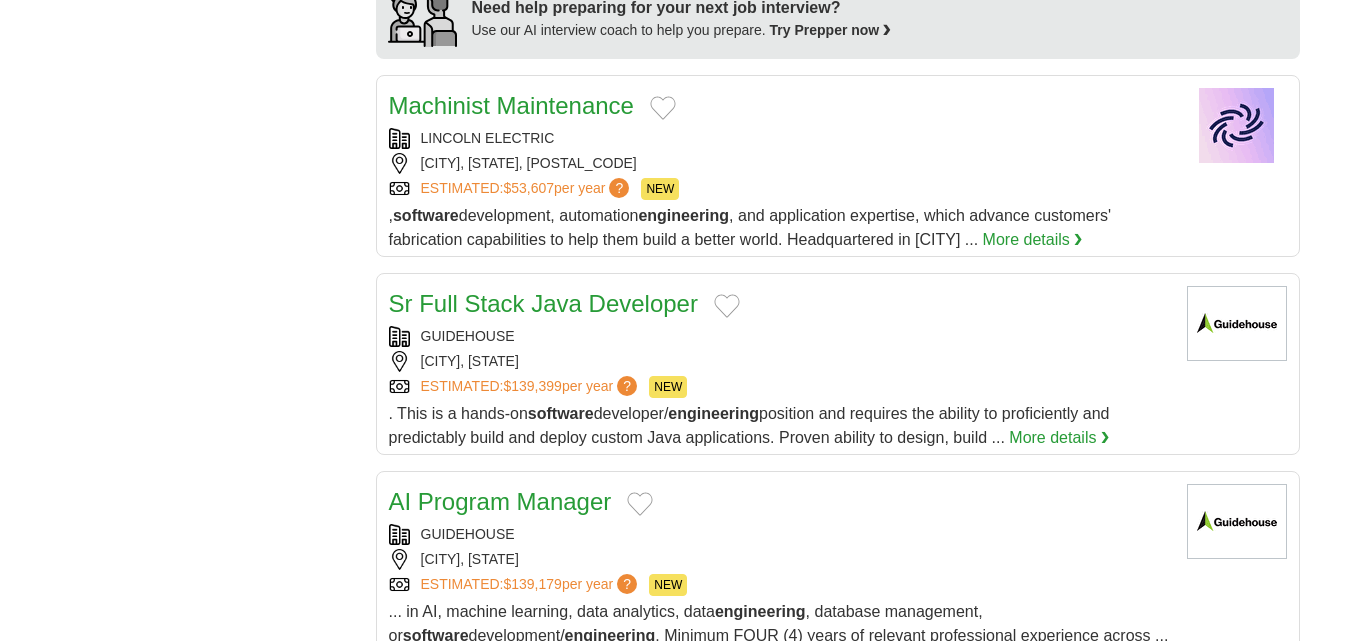 scroll, scrollTop: 1724, scrollLeft: 0, axis: vertical 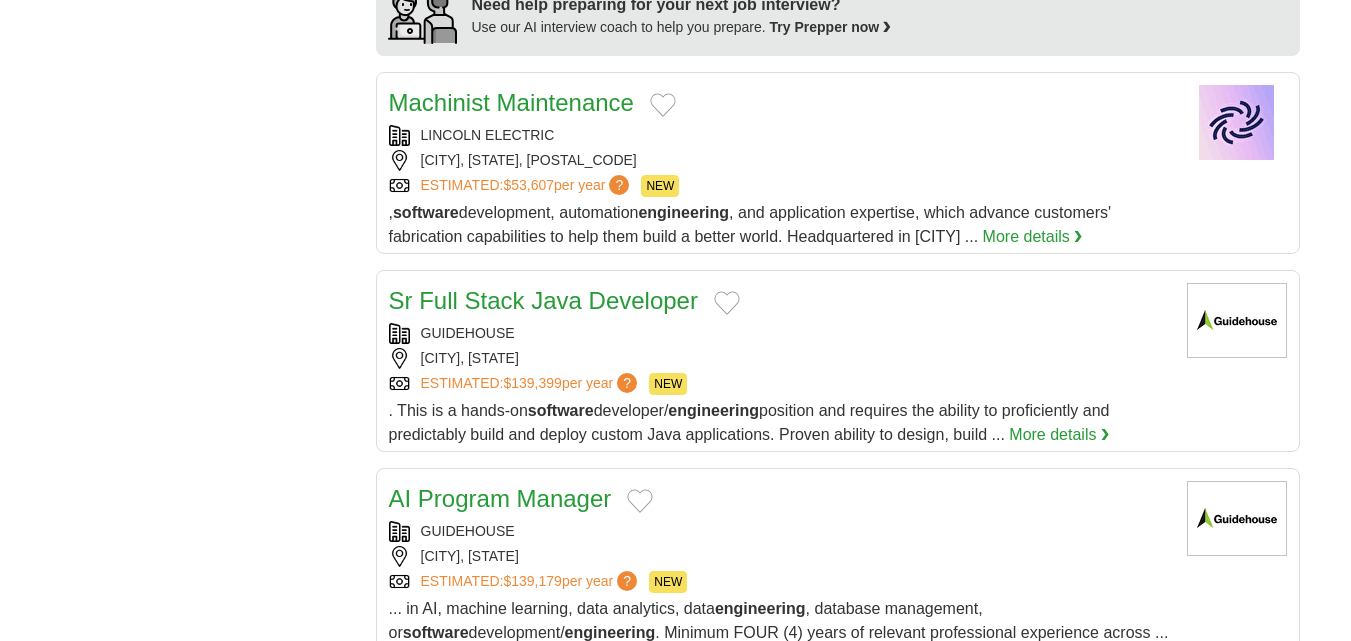 click on "[CITY], [STATE]" at bounding box center [780, 358] 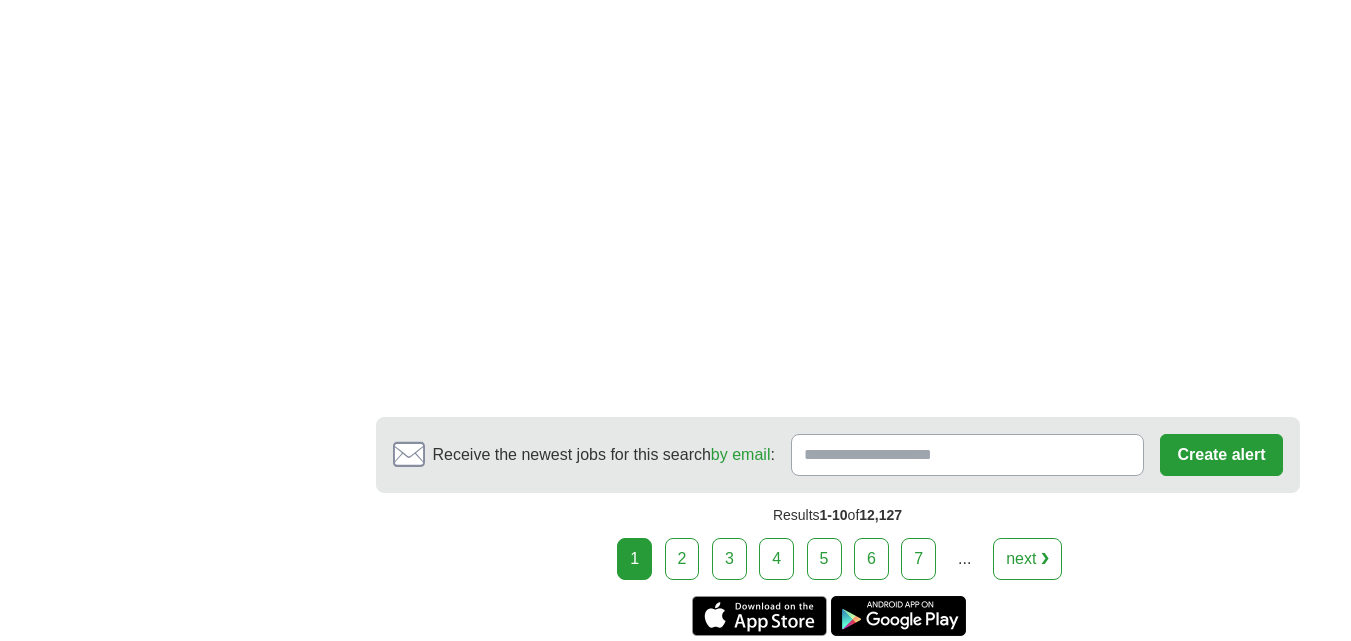 scroll, scrollTop: 2729, scrollLeft: 0, axis: vertical 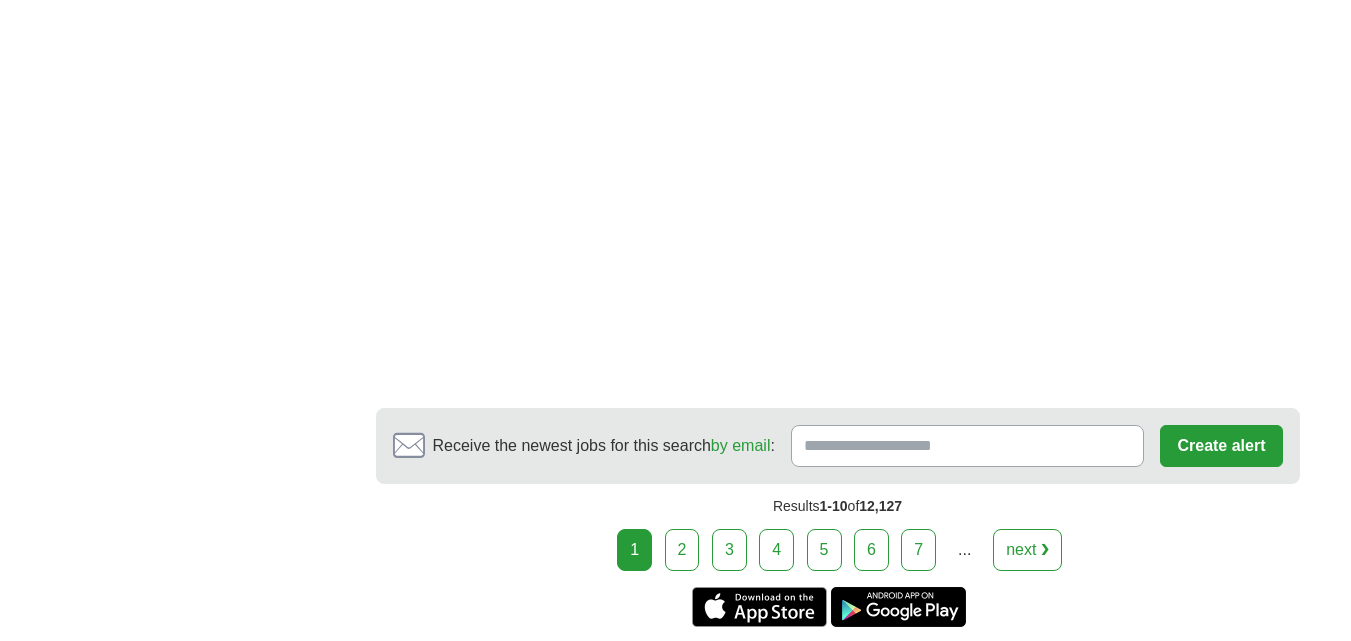 click on "2" at bounding box center (682, 550) 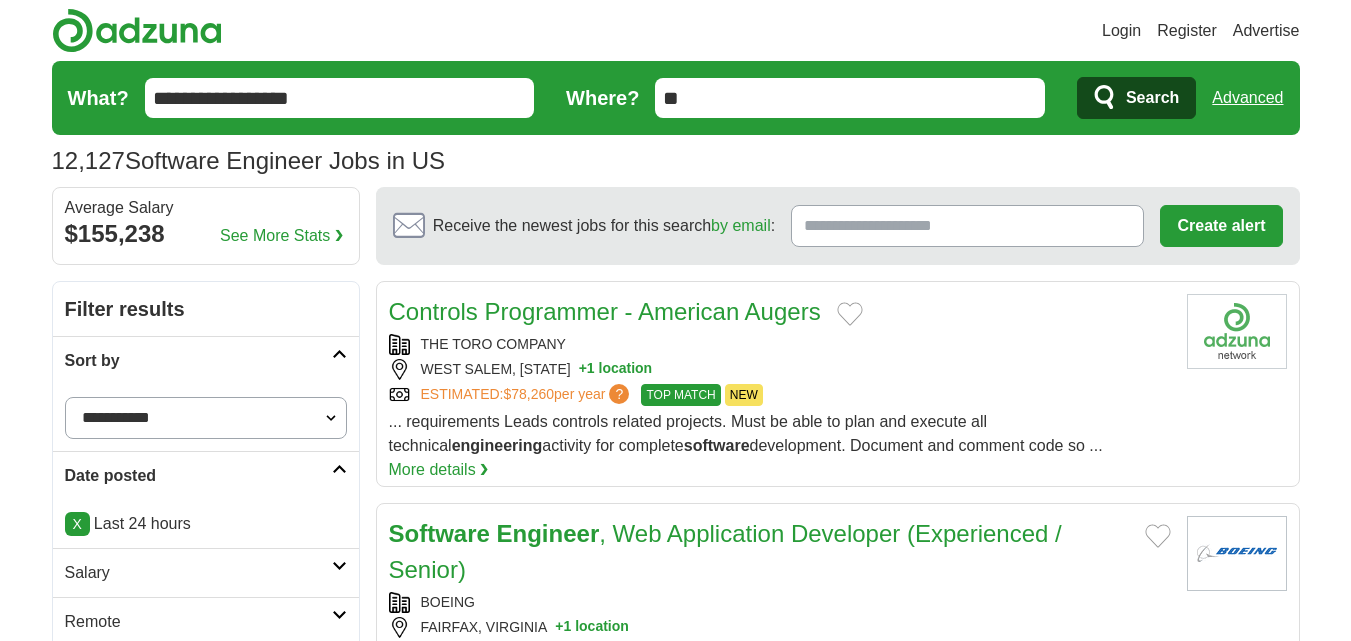 scroll, scrollTop: 200, scrollLeft: 0, axis: vertical 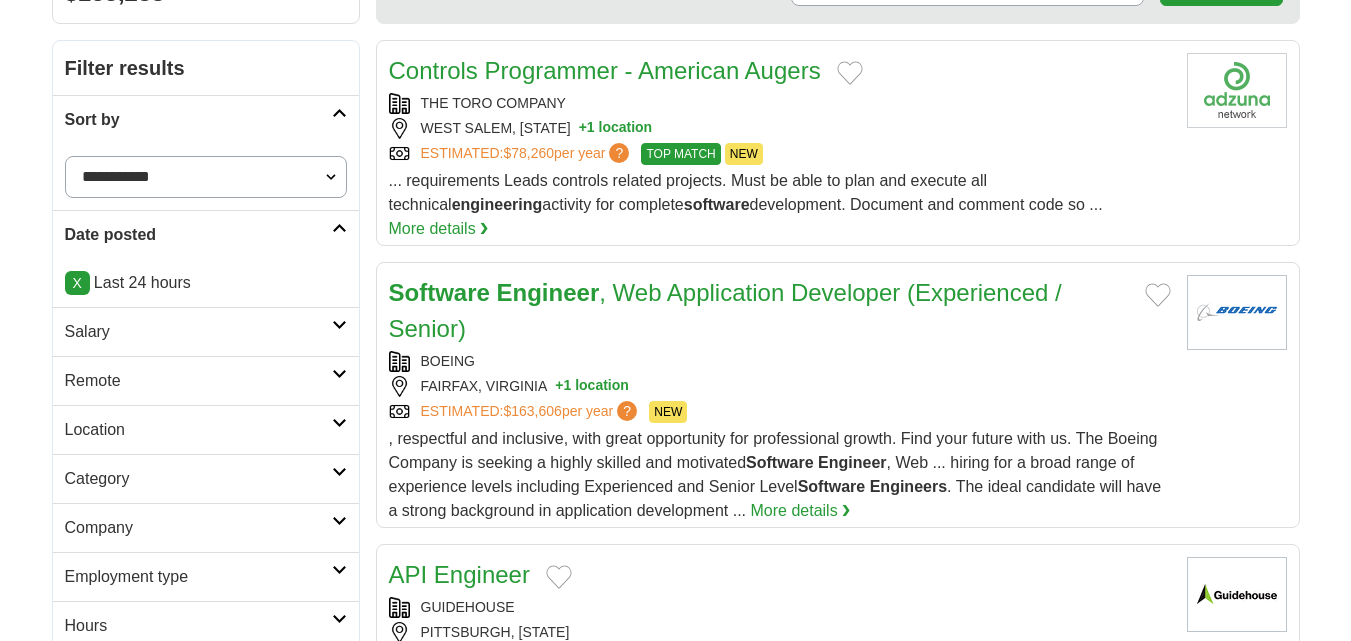 click on "Software   Engineer , Web Application Developer (Experienced / Senior)" at bounding box center (759, 311) 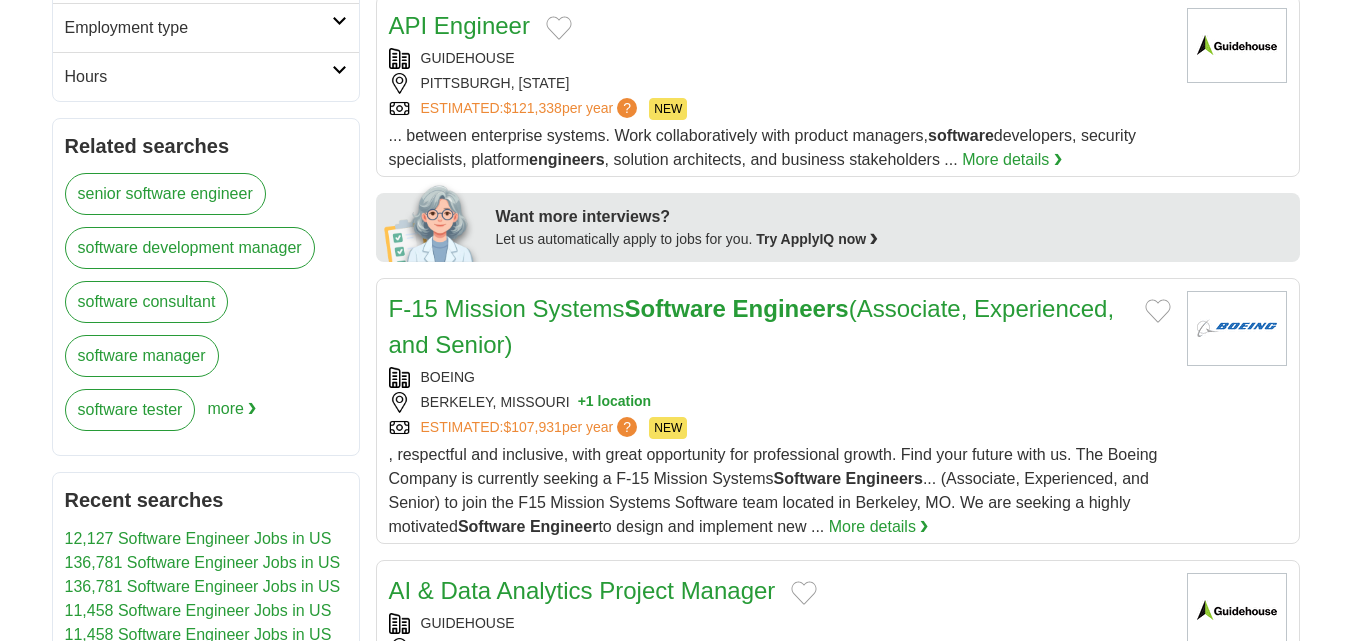 scroll, scrollTop: 793, scrollLeft: 0, axis: vertical 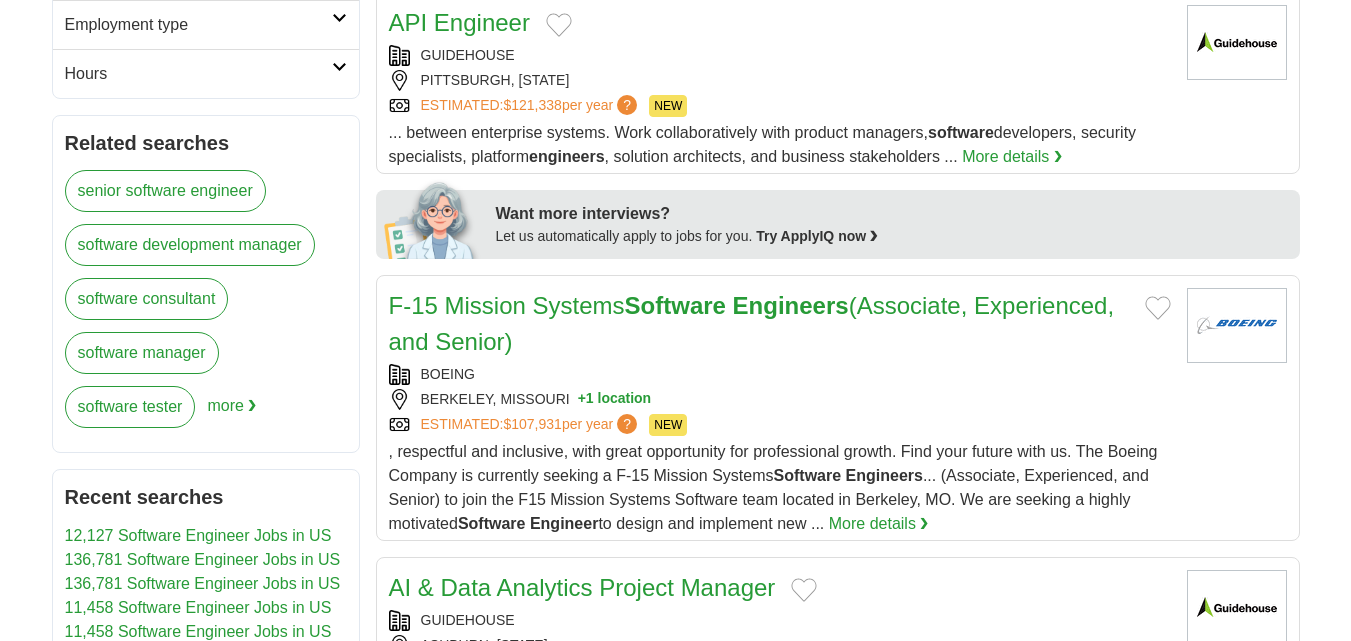 click on "BOEING" at bounding box center [780, 374] 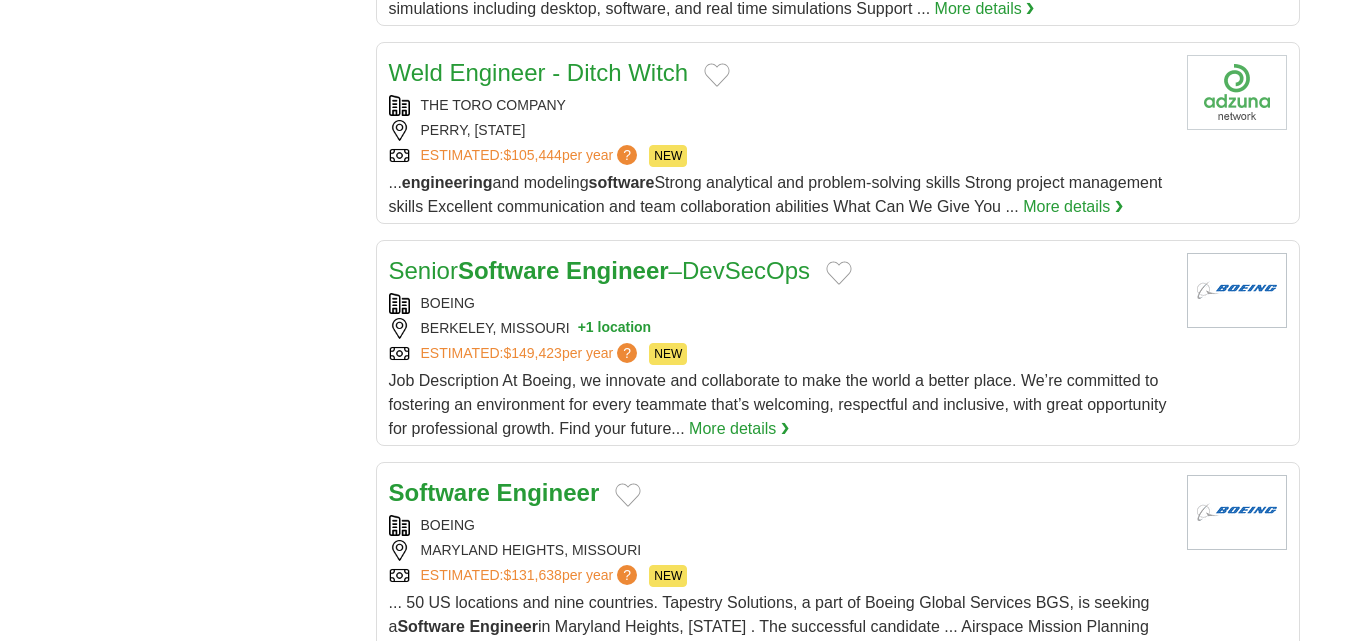scroll, scrollTop: 2052, scrollLeft: 0, axis: vertical 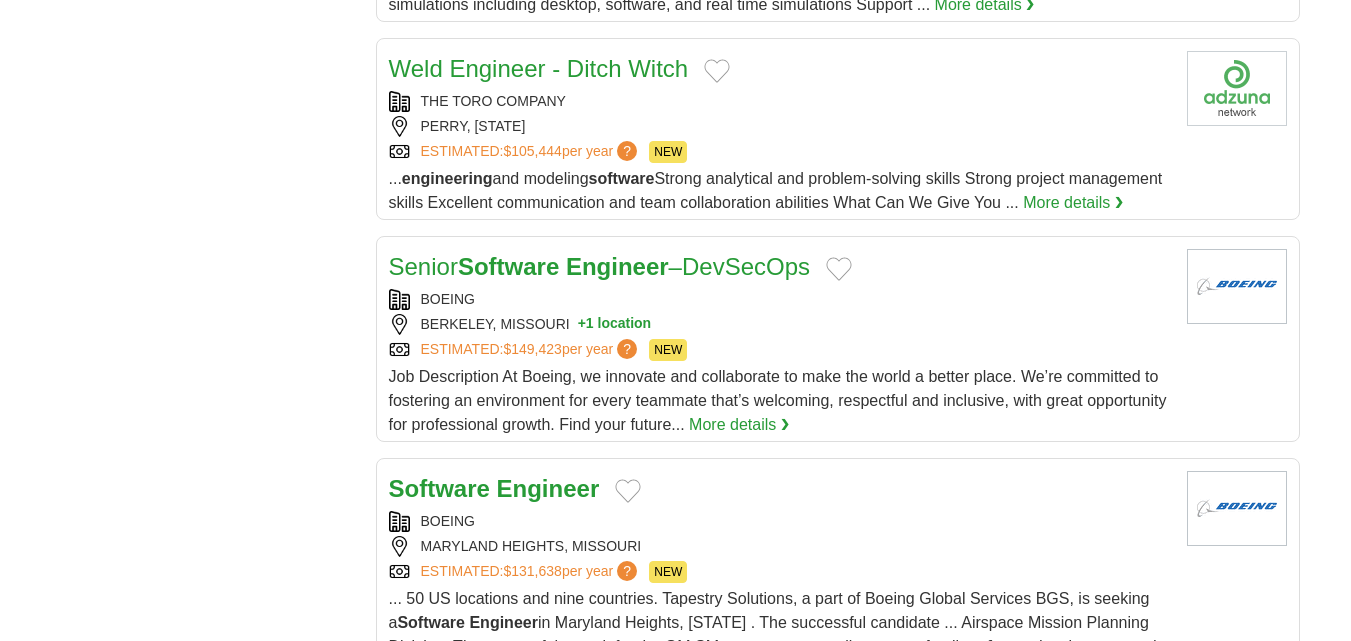 click on "Software" at bounding box center (508, 266) 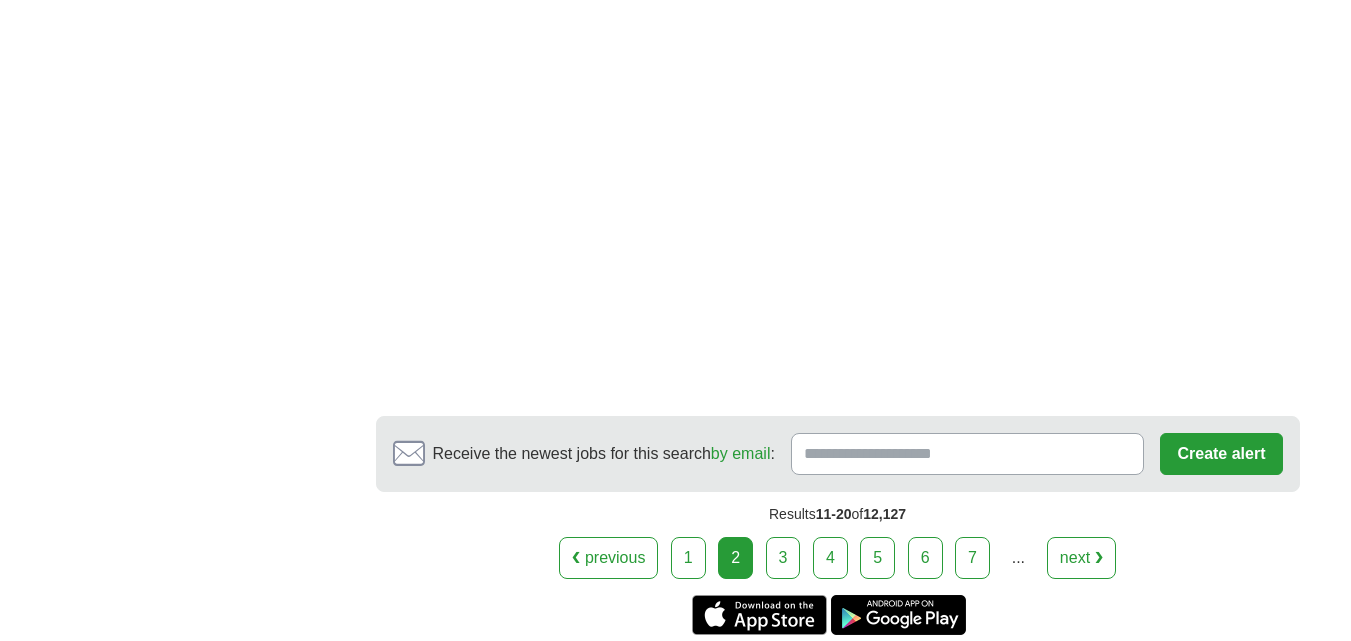 scroll, scrollTop: 3090, scrollLeft: 0, axis: vertical 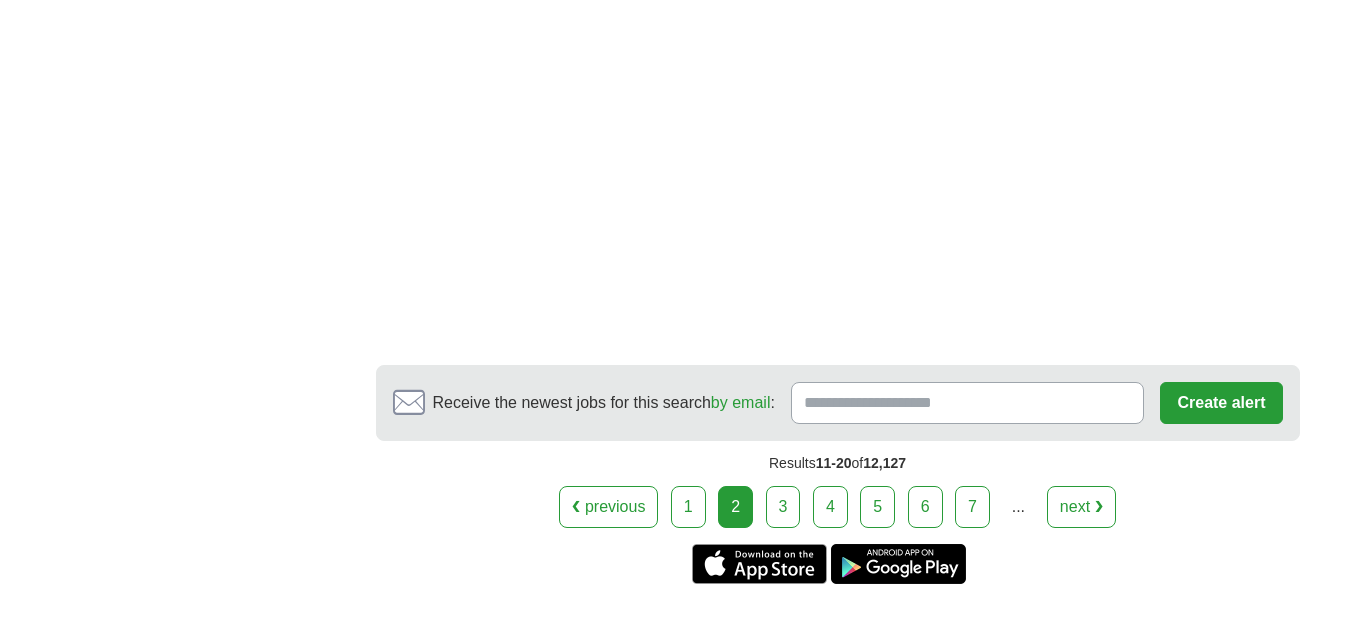 click on "3" at bounding box center [783, 507] 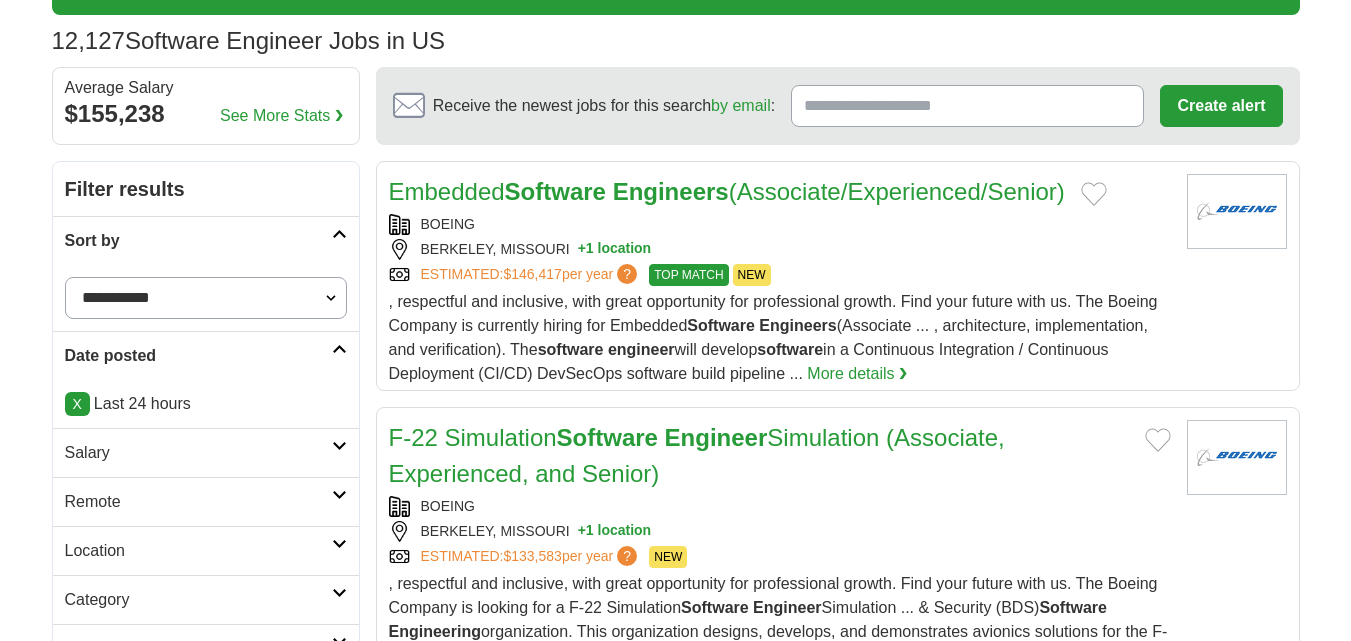 scroll, scrollTop: 129, scrollLeft: 0, axis: vertical 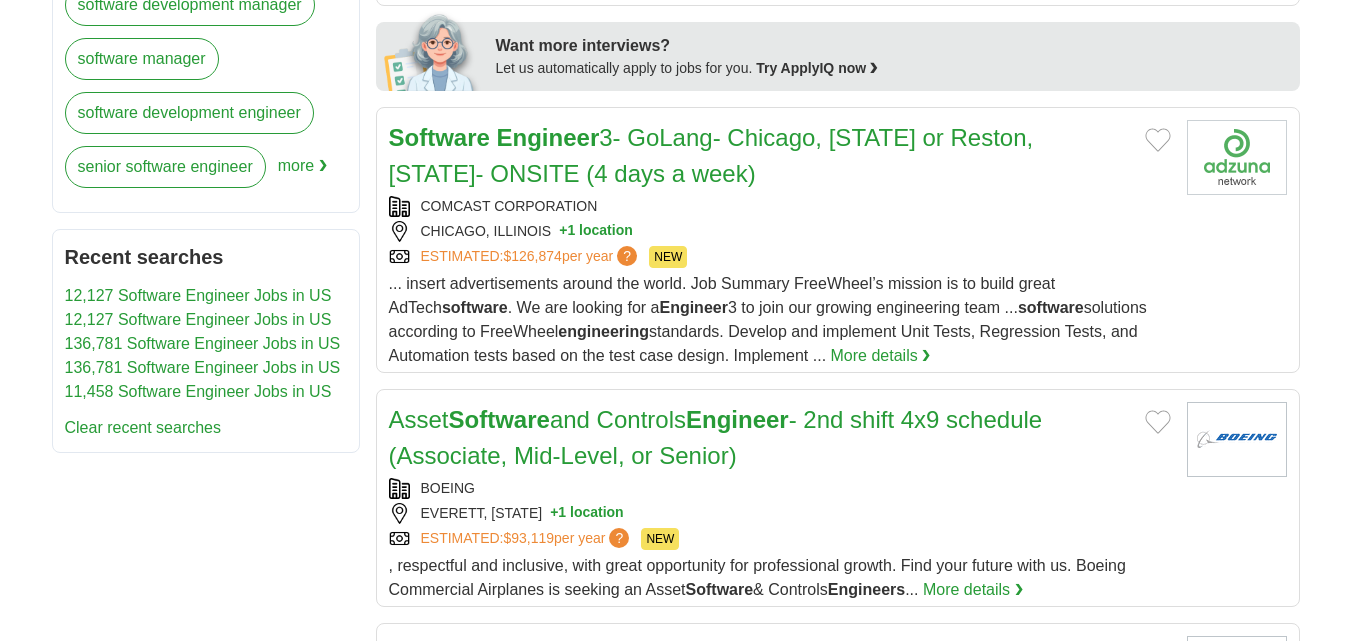 click on "CHICAGO, [STATE]
+ 1
location" at bounding box center (780, 231) 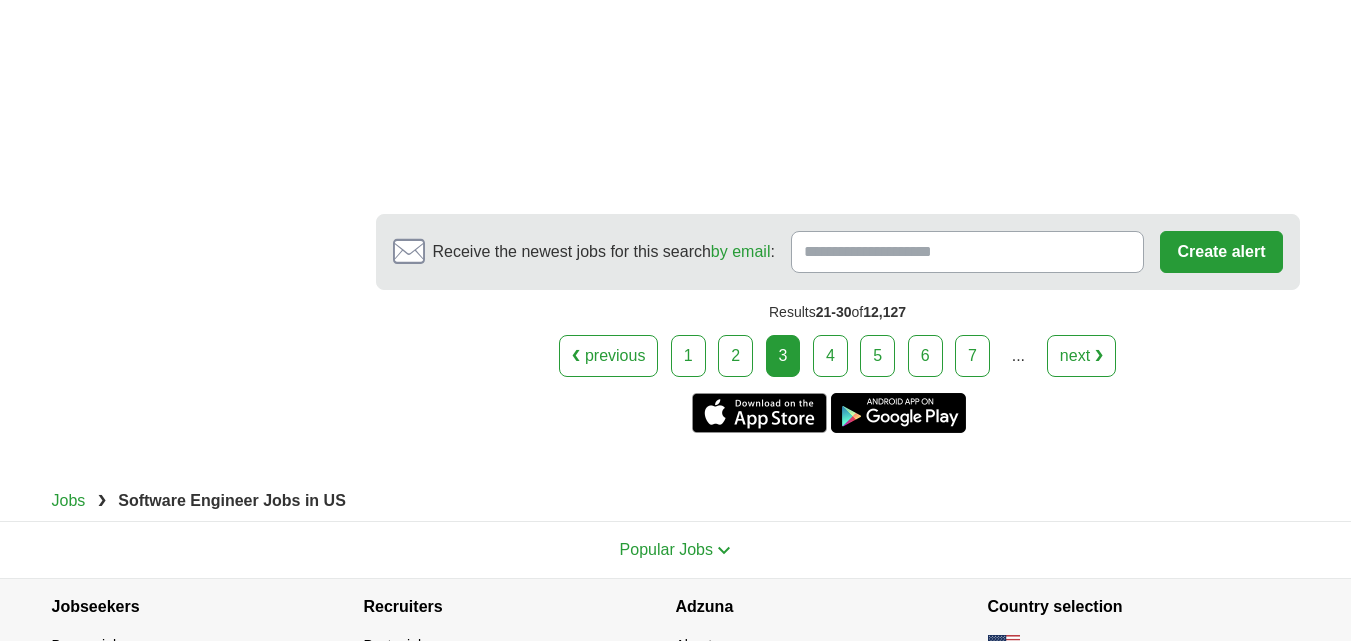 scroll, scrollTop: 3055, scrollLeft: 0, axis: vertical 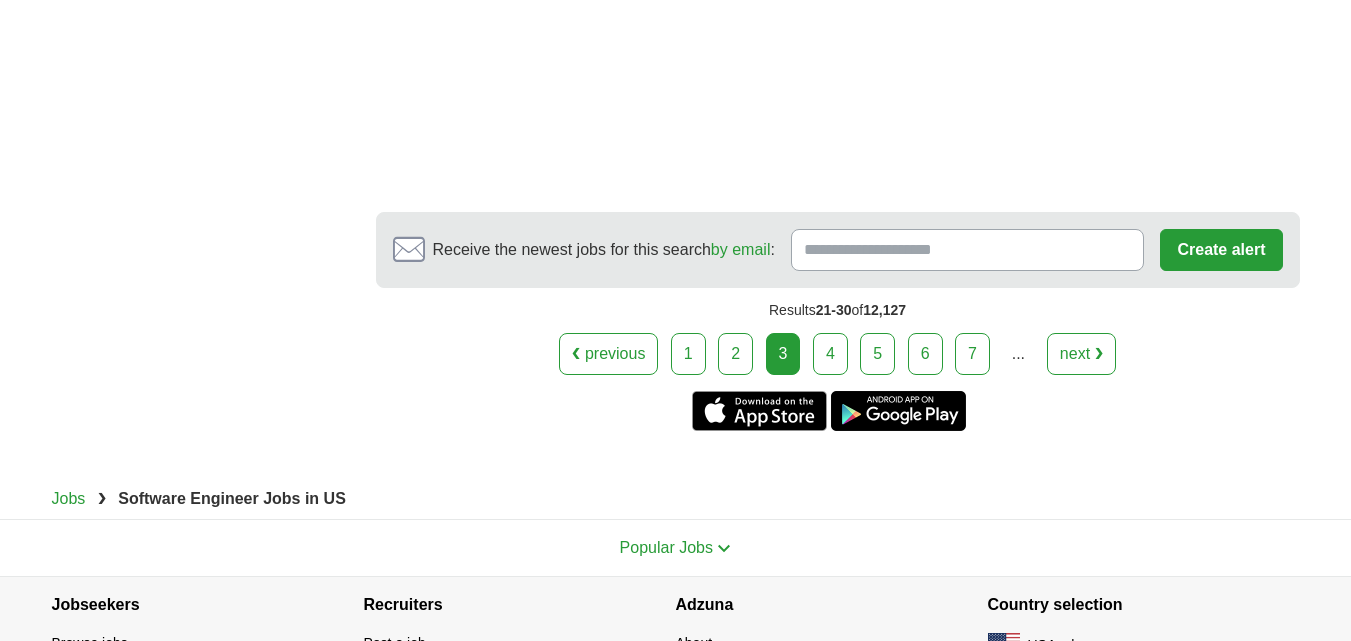 click on "4" at bounding box center (830, 354) 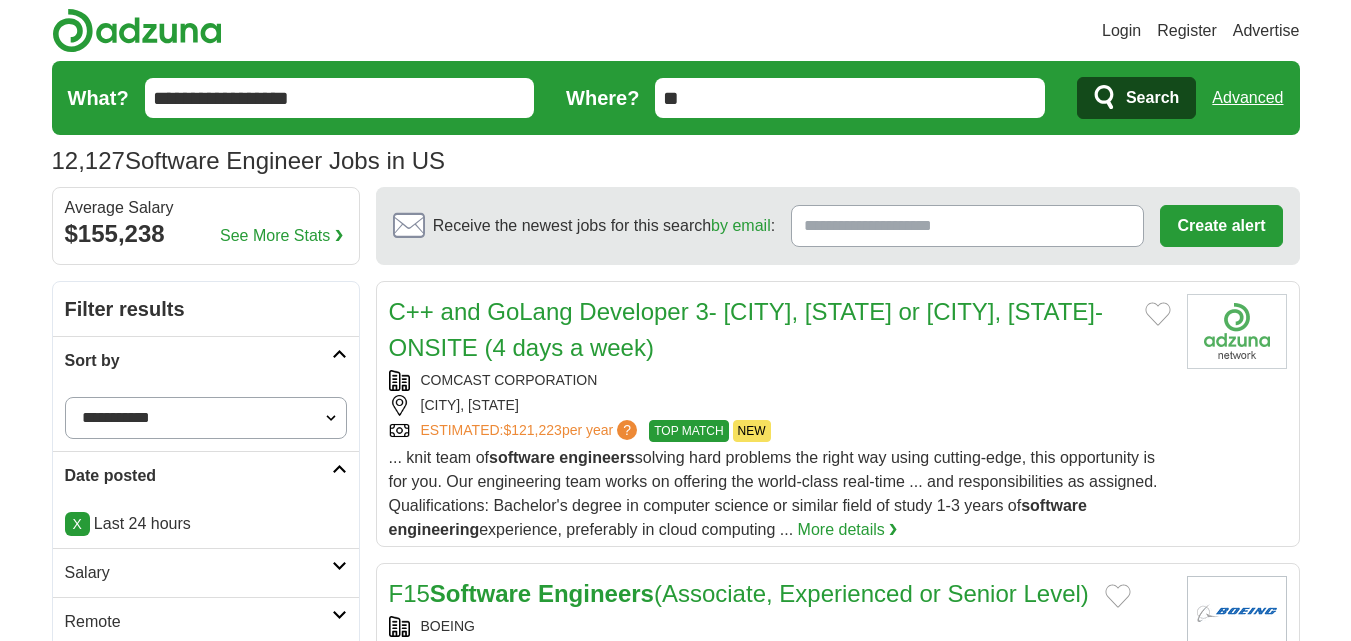 scroll, scrollTop: 0, scrollLeft: 0, axis: both 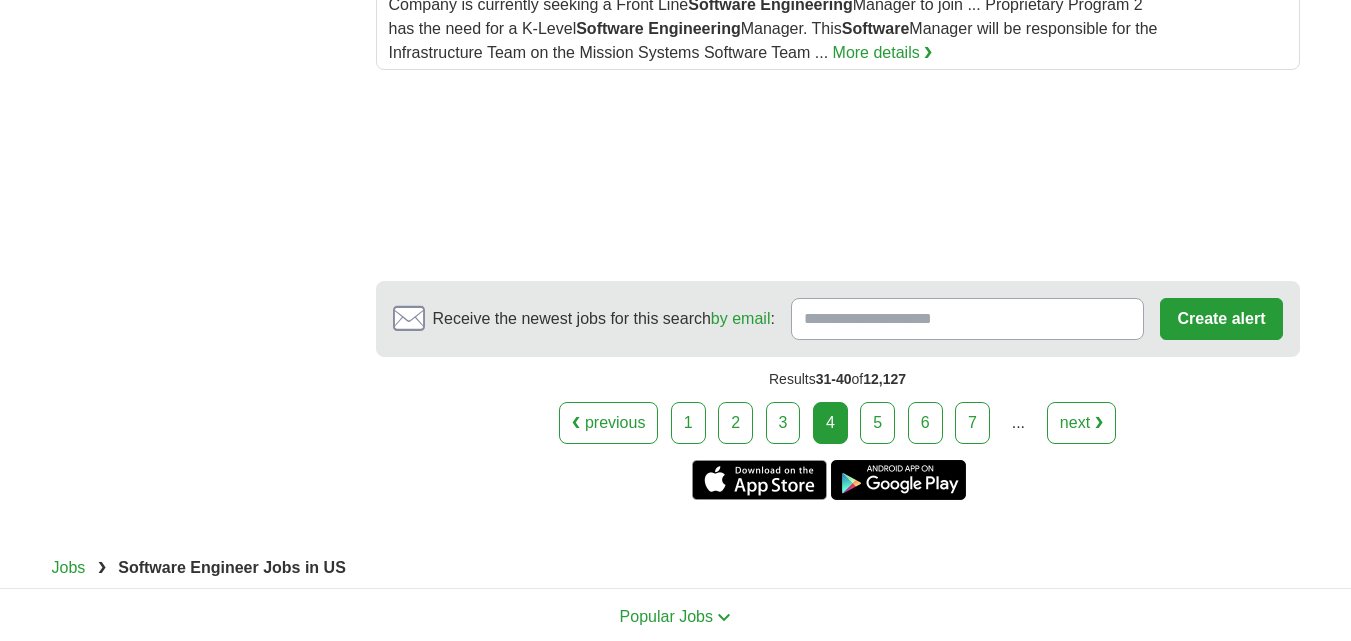 click on "5" at bounding box center [877, 423] 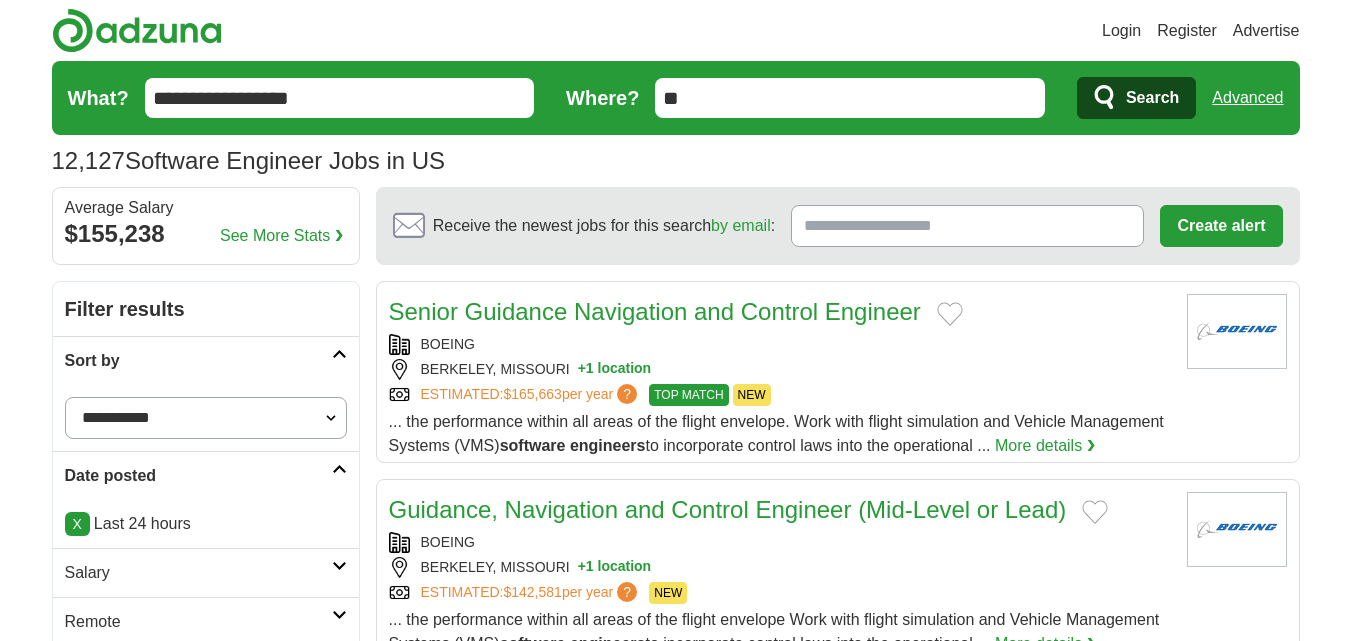 scroll, scrollTop: 0, scrollLeft: 0, axis: both 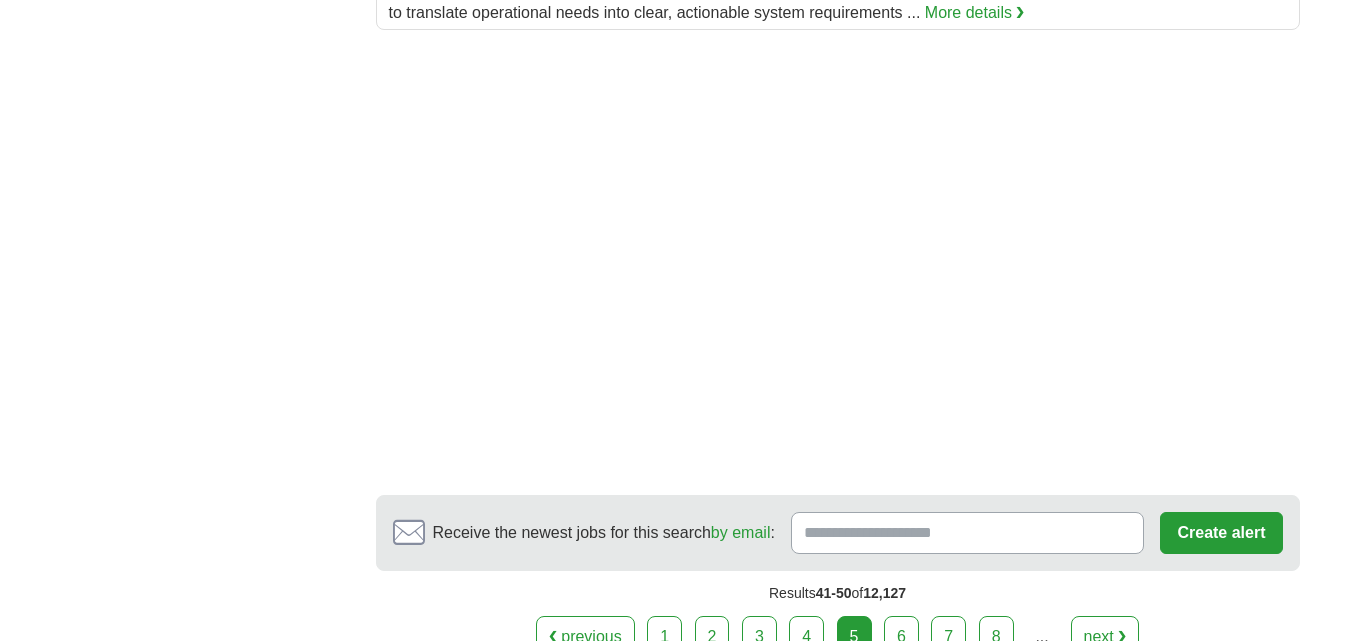 click on "6" at bounding box center (901, 637) 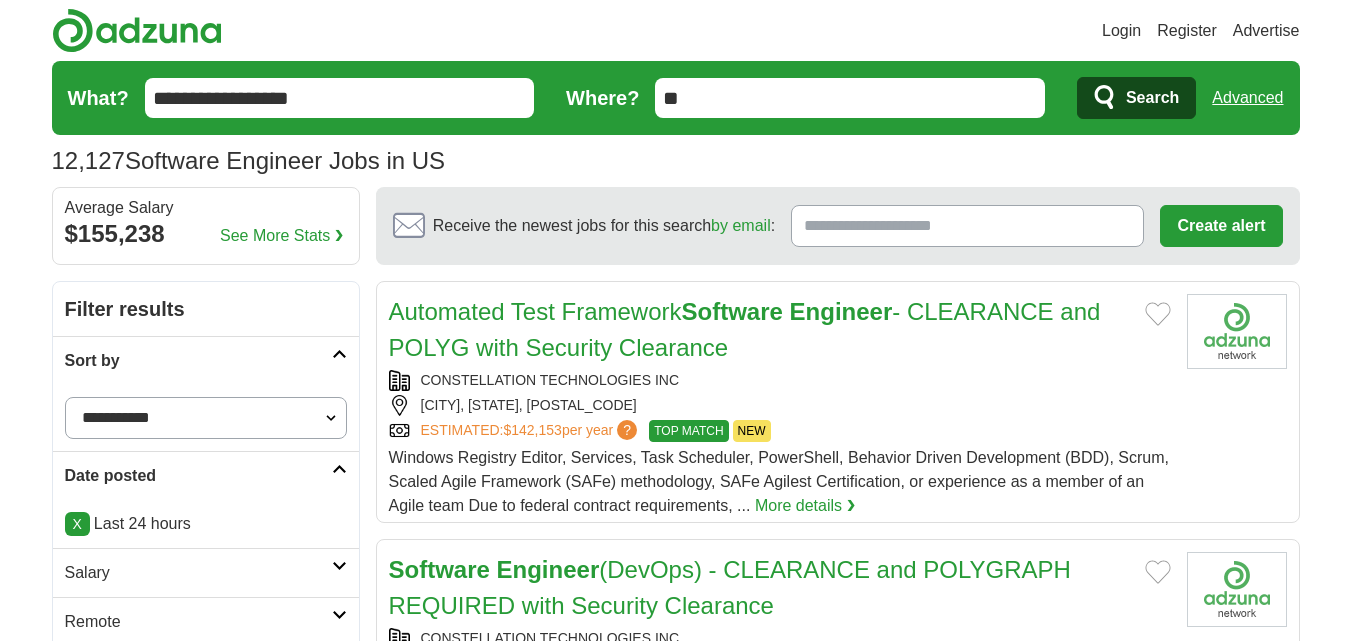scroll, scrollTop: 246, scrollLeft: 0, axis: vertical 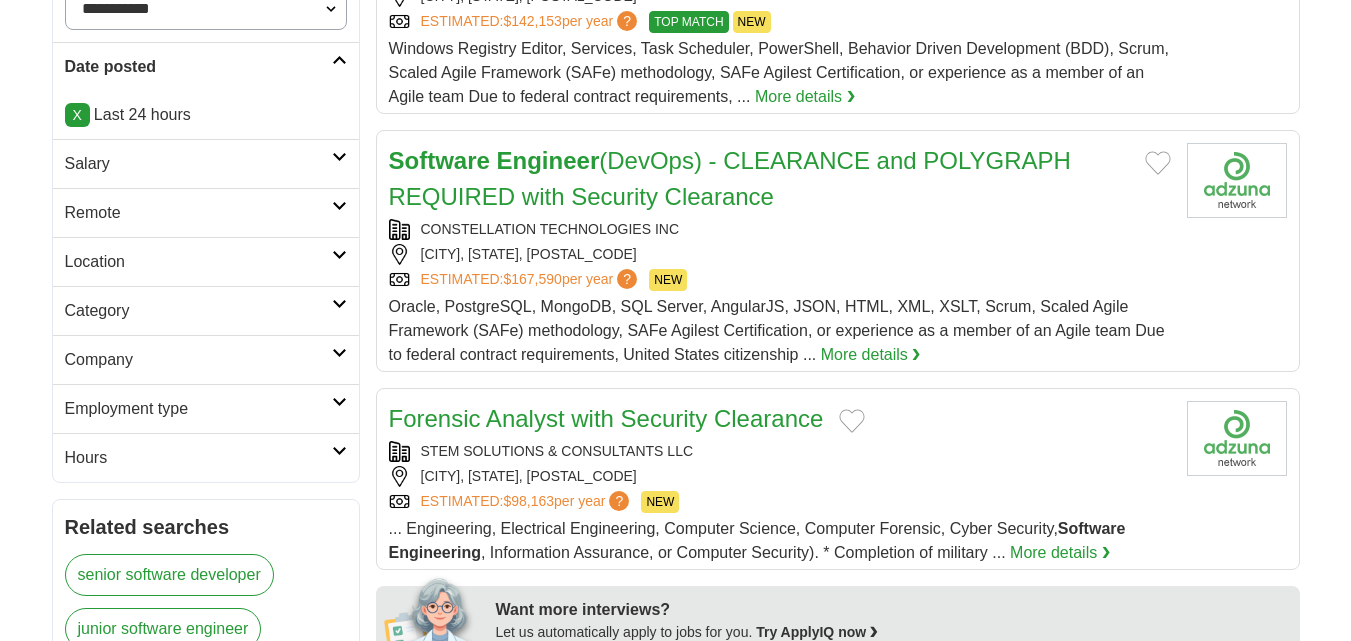 click on "[CITY], [STATE], [POSTAL_CODE]" at bounding box center (780, 254) 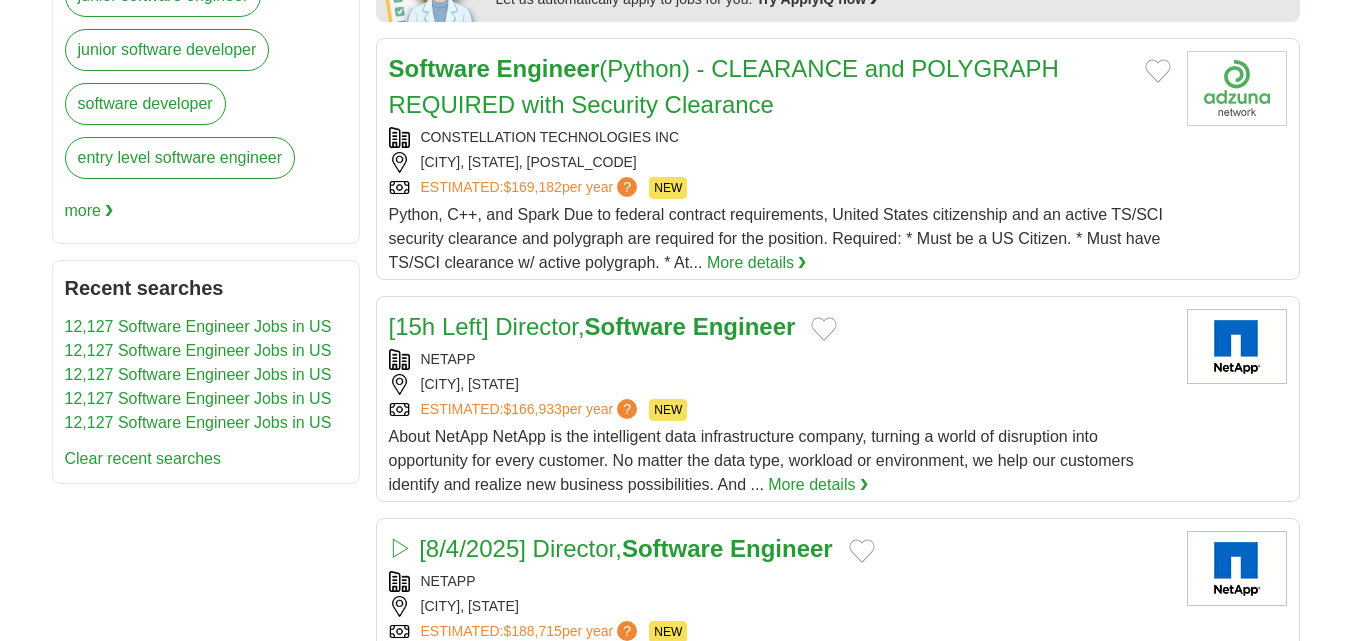 scroll, scrollTop: 1041, scrollLeft: 0, axis: vertical 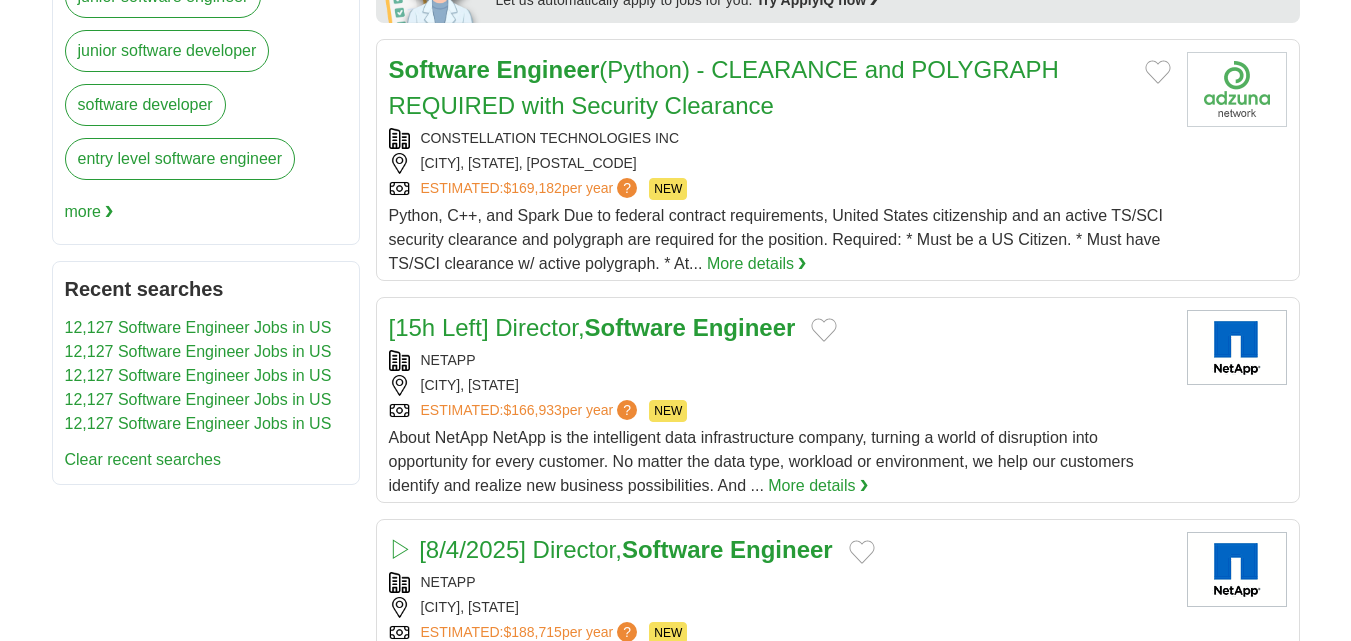 click on "NETAPP
RALEIGH, NORTH CAROLINA
ESTIMATED:
$166,933
per year
?
NEW" at bounding box center (780, 386) 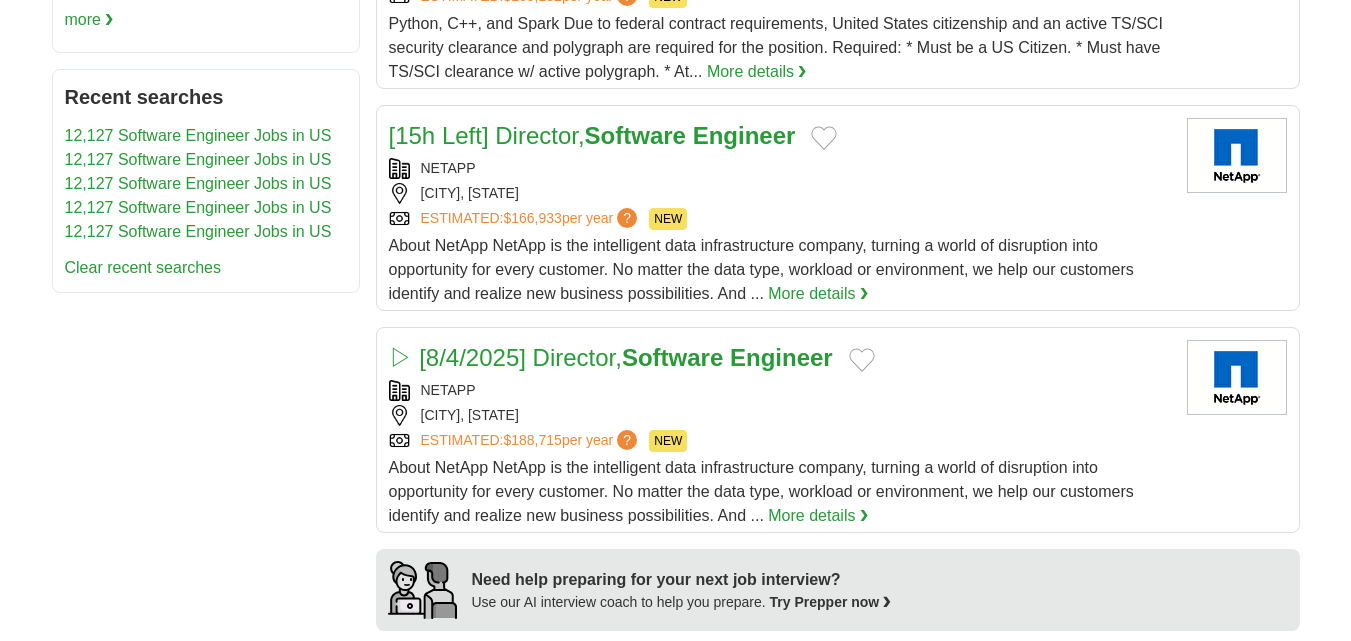 scroll, scrollTop: 1239, scrollLeft: 0, axis: vertical 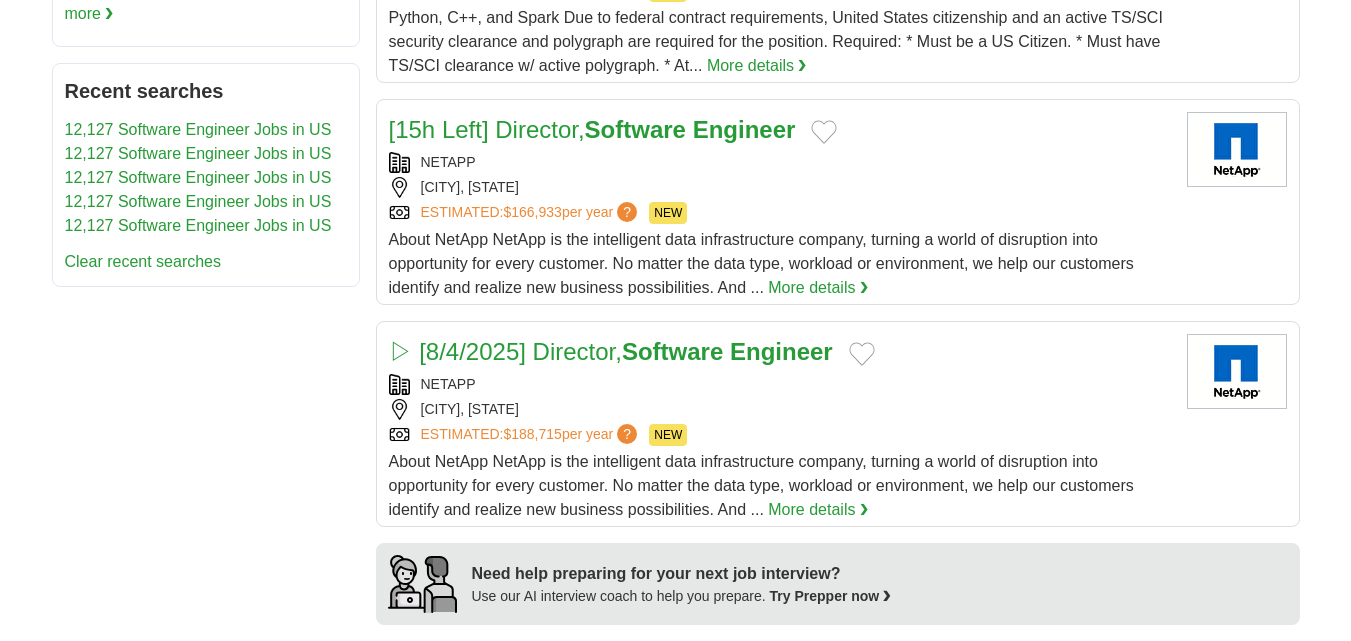 click on "▷ [8/4/2025] Director,  Software   Engineer" at bounding box center (611, 351) 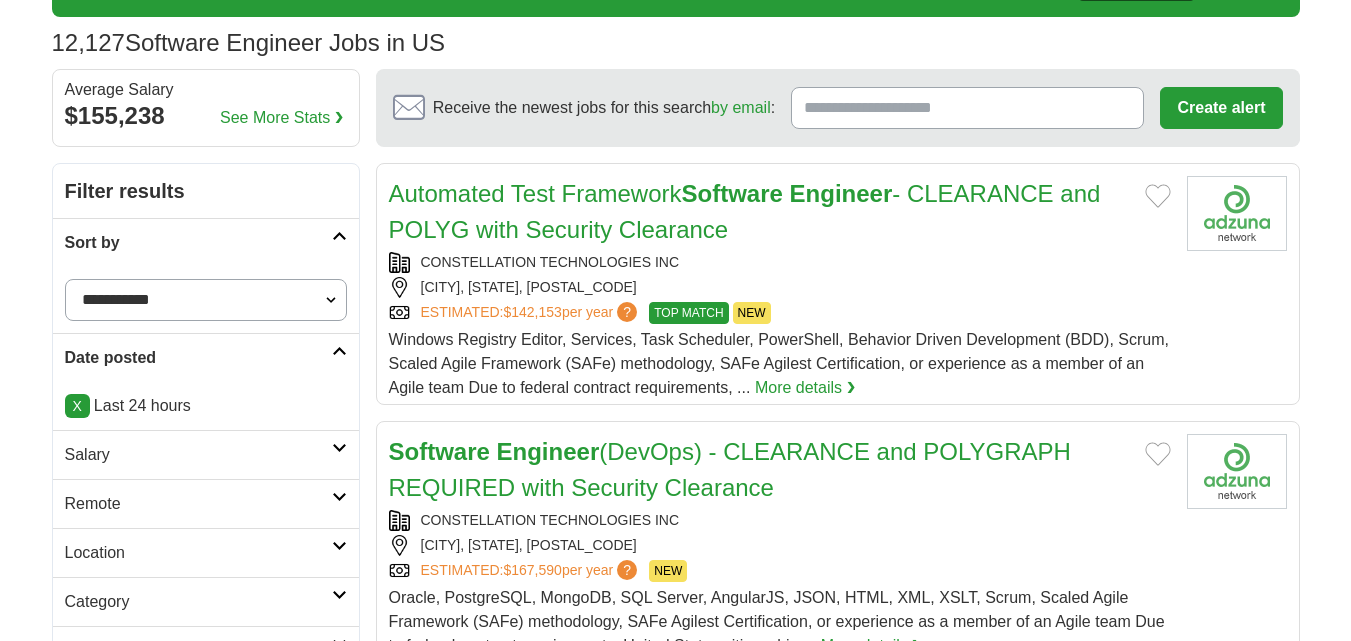 scroll, scrollTop: 125, scrollLeft: 0, axis: vertical 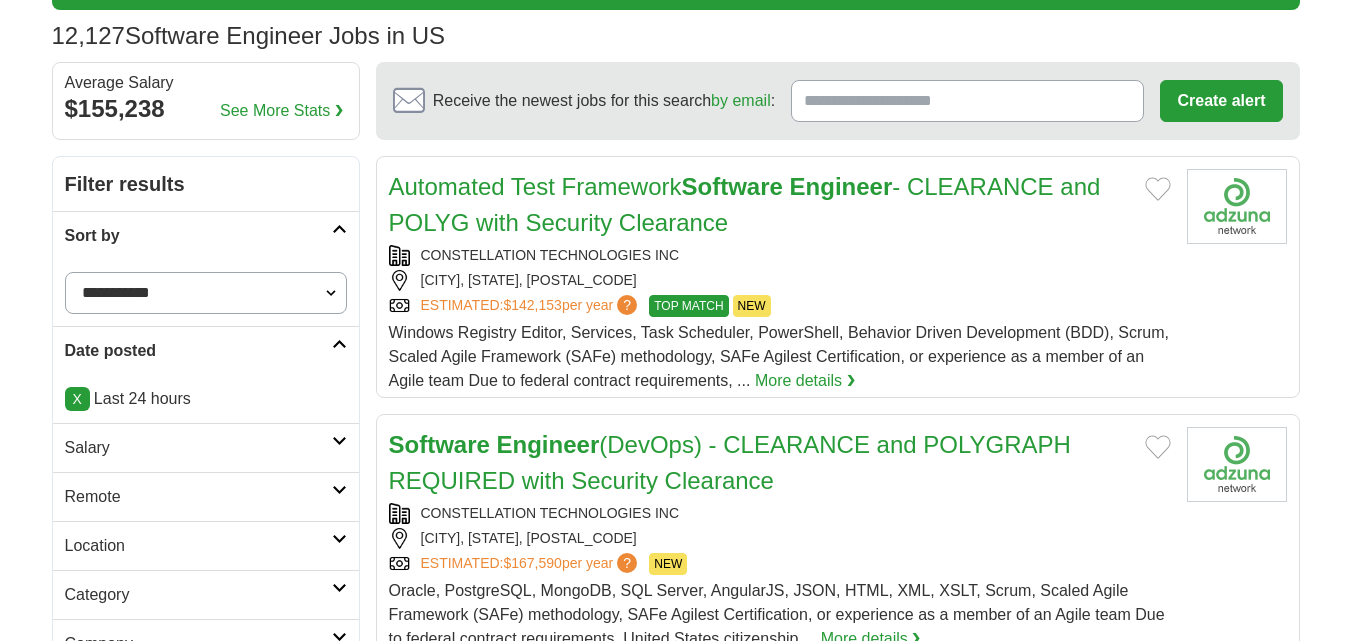 click on "Remote" at bounding box center (198, 497) 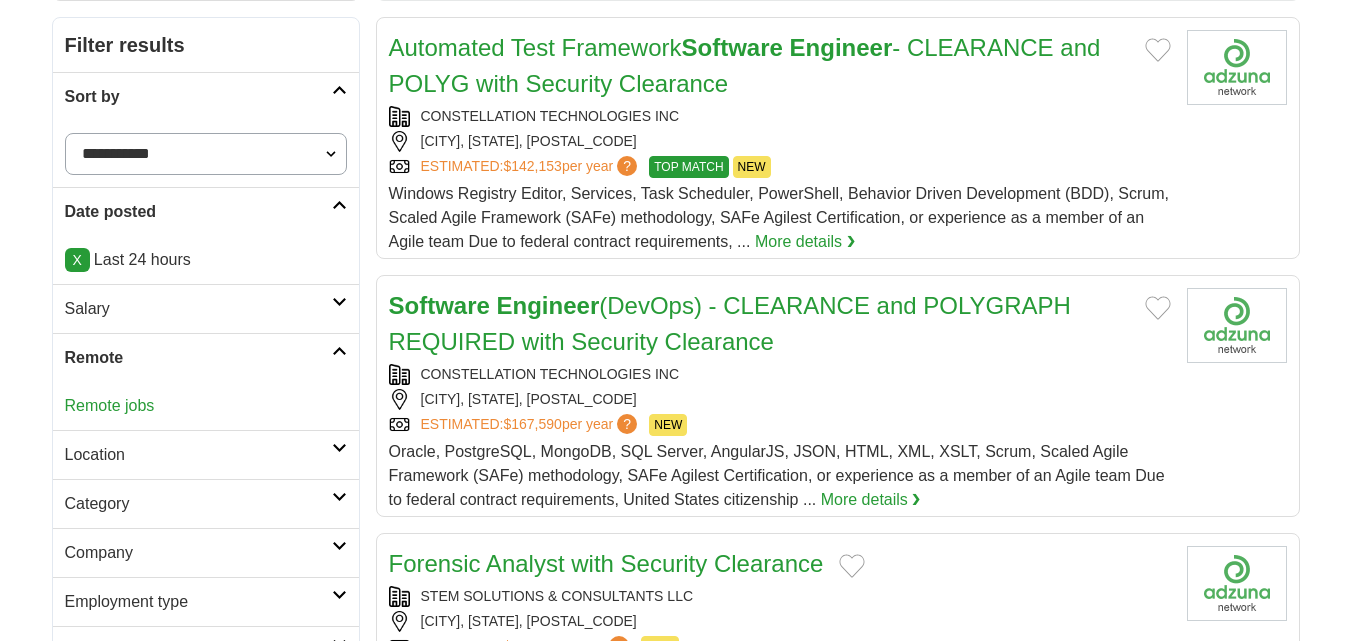 scroll, scrollTop: 275, scrollLeft: 0, axis: vertical 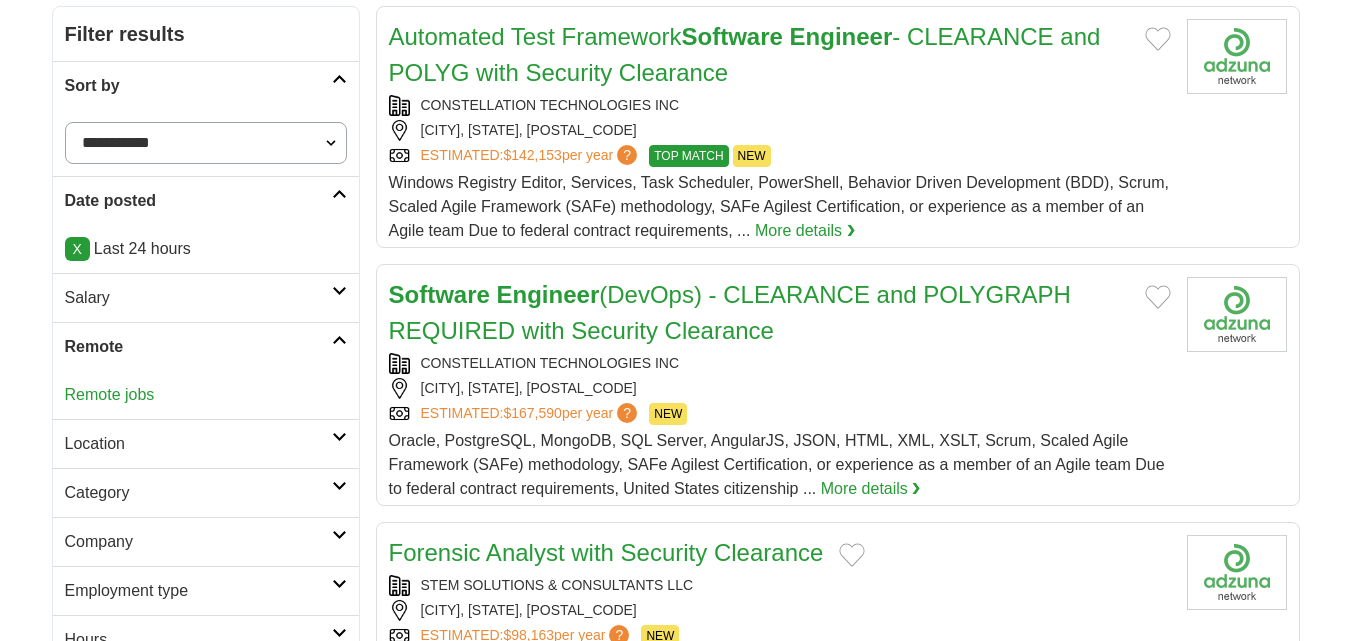 click on "Remote jobs" at bounding box center [110, 394] 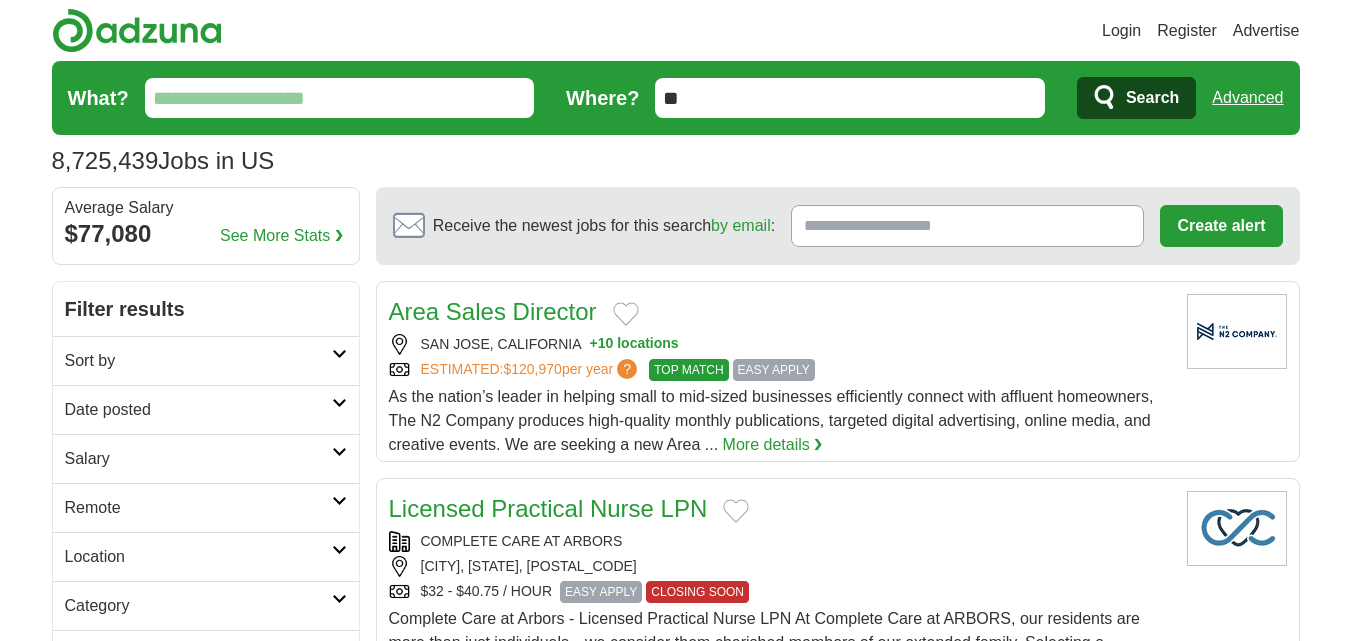 scroll, scrollTop: 0, scrollLeft: 0, axis: both 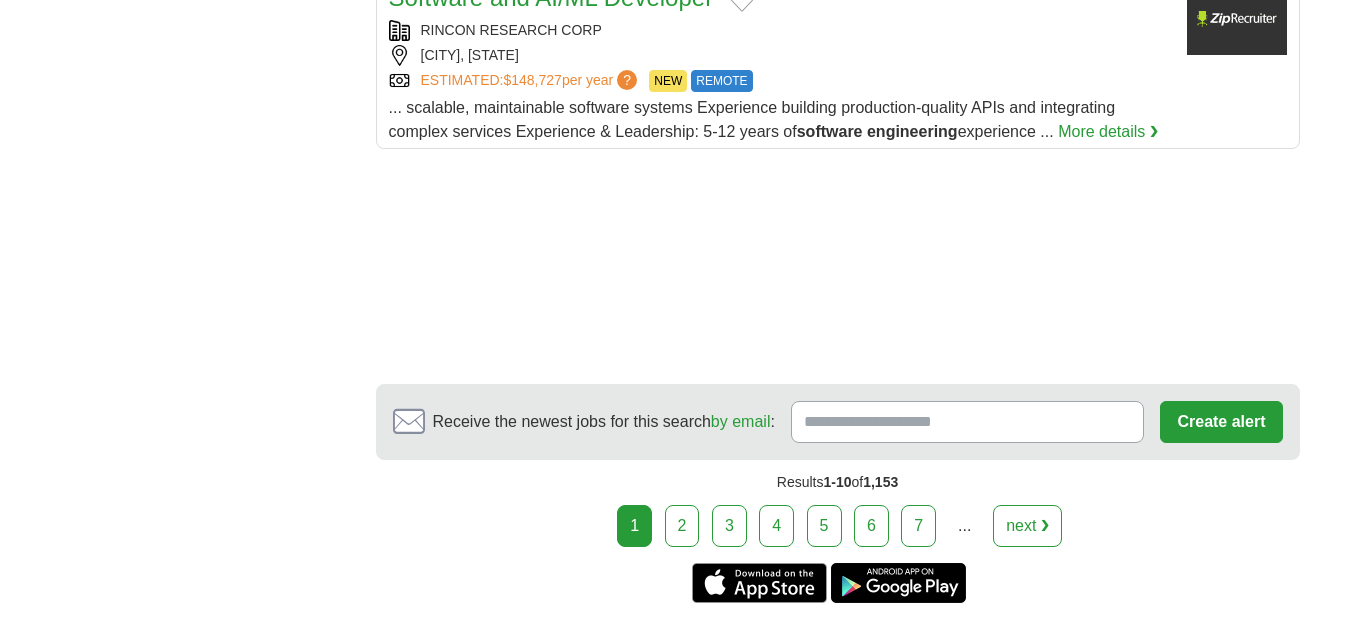 click on "2" at bounding box center (682, 526) 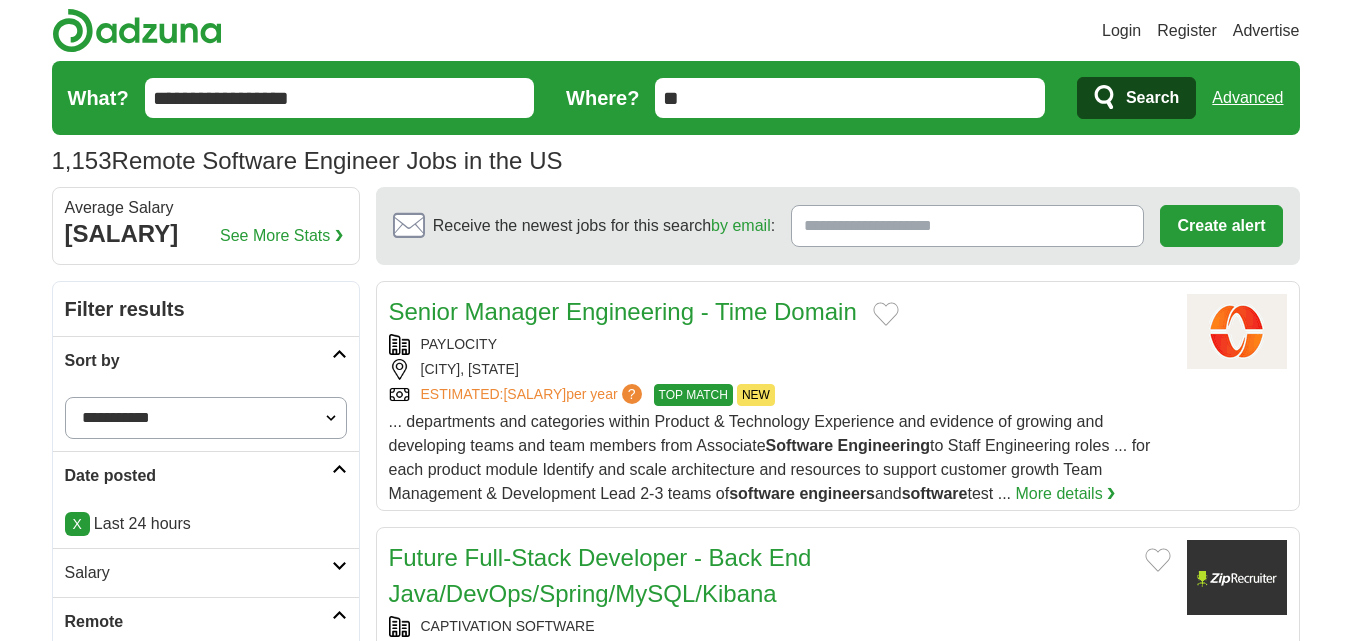 scroll, scrollTop: 0, scrollLeft: 0, axis: both 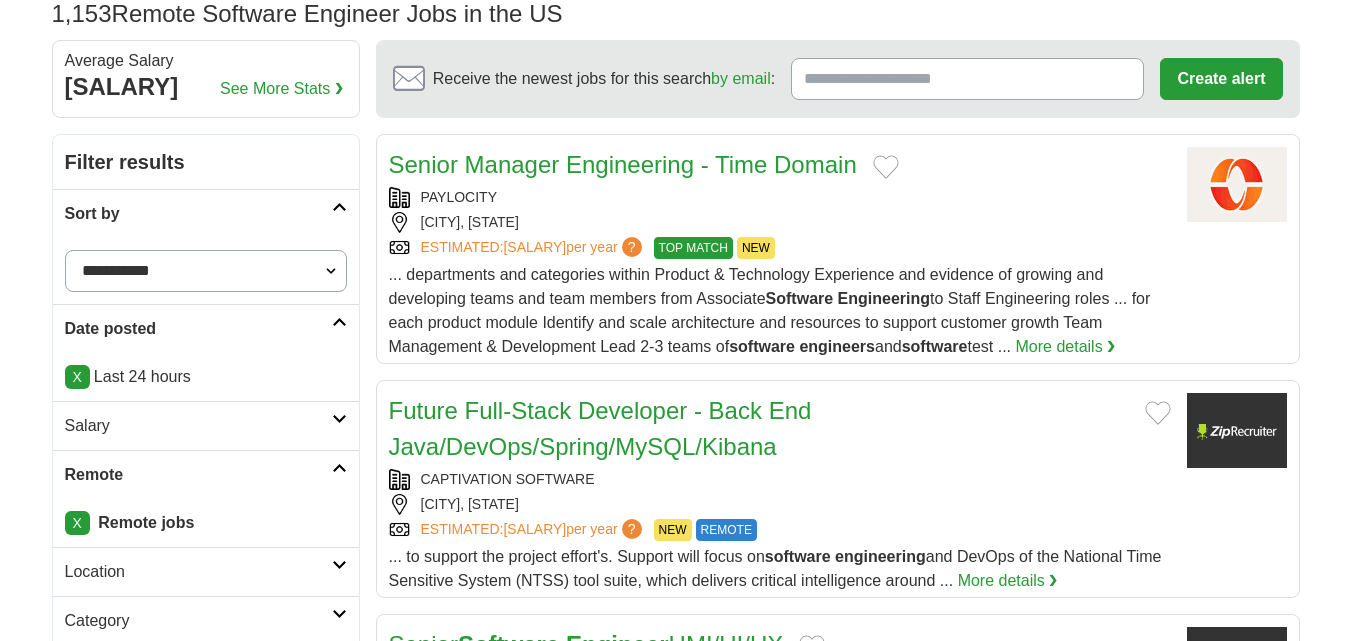 click on "[CITY], [STATE]" at bounding box center (780, 504) 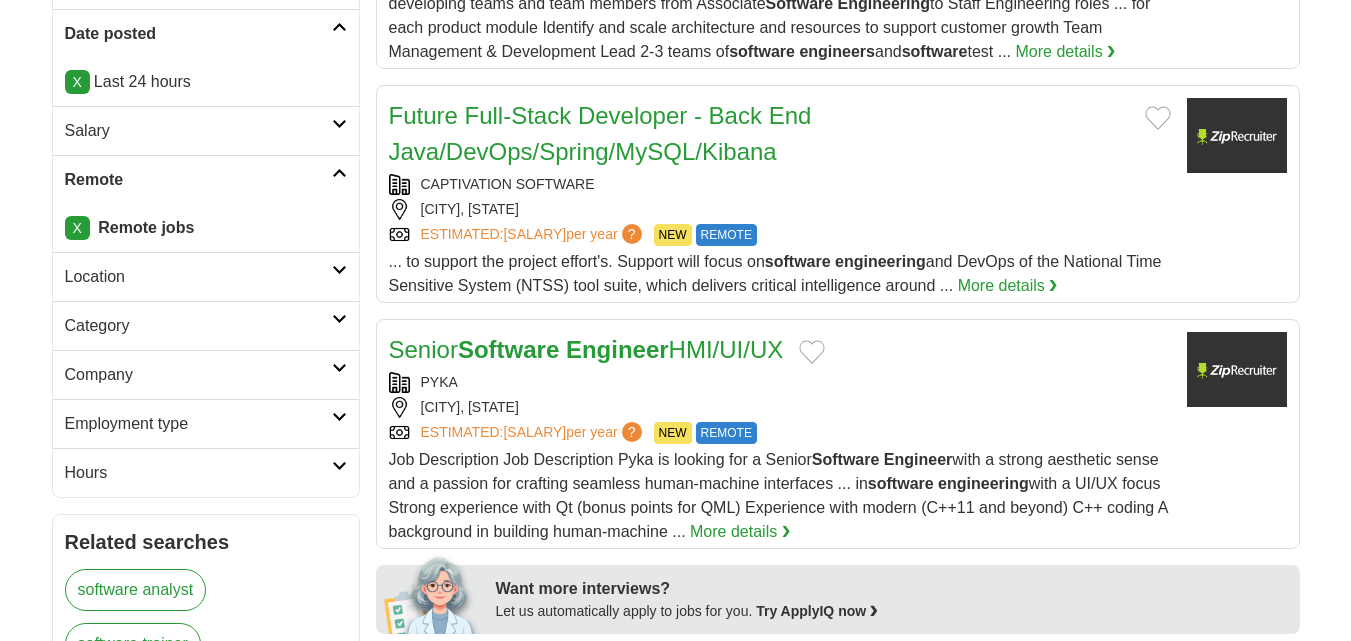 scroll, scrollTop: 444, scrollLeft: 0, axis: vertical 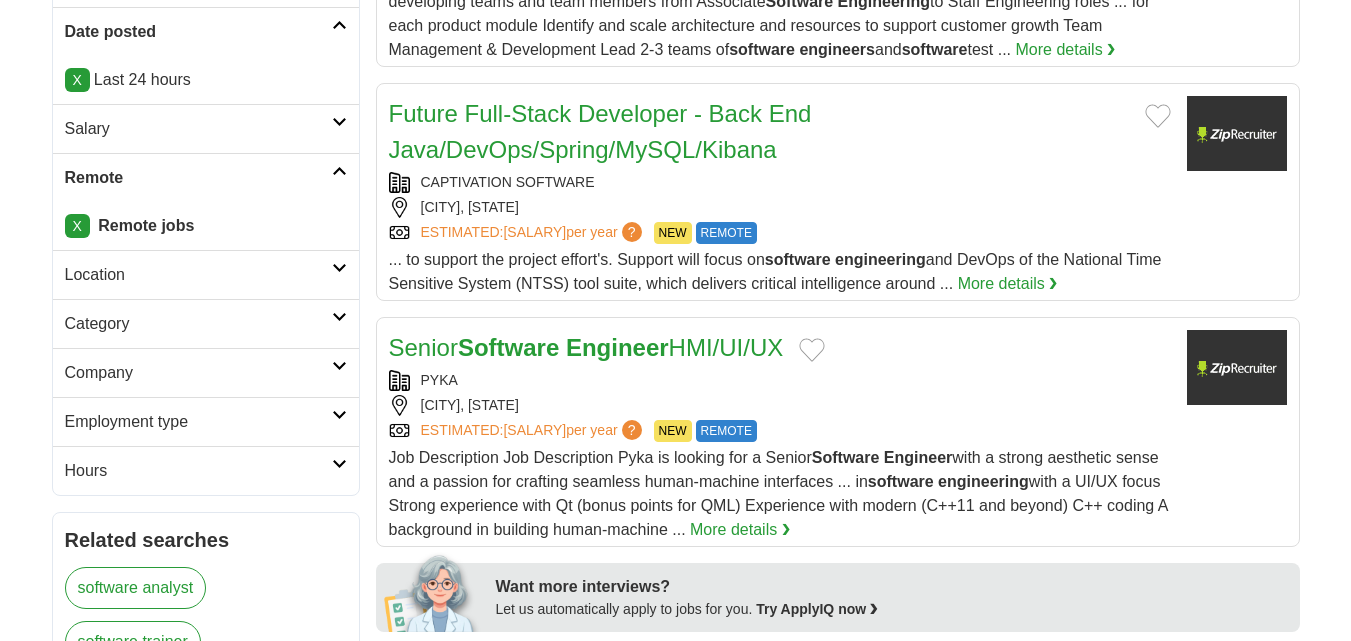 click on "[CITY], [STATE]" at bounding box center [780, 405] 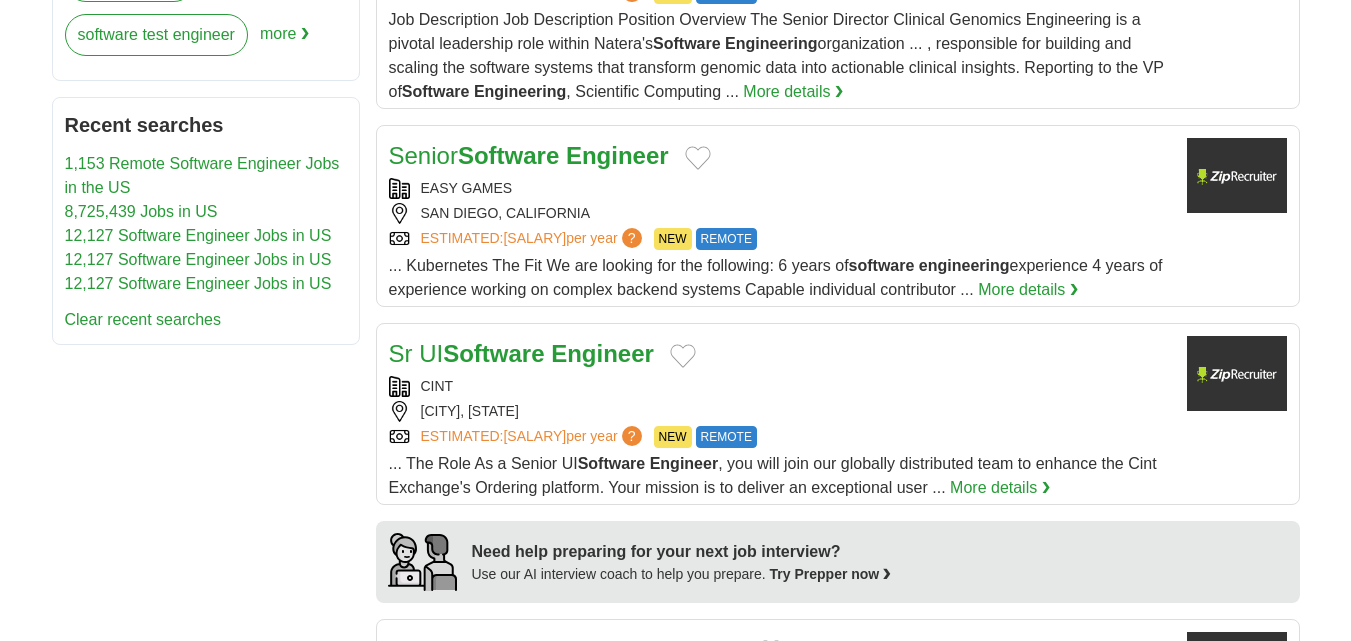scroll, scrollTop: 1214, scrollLeft: 0, axis: vertical 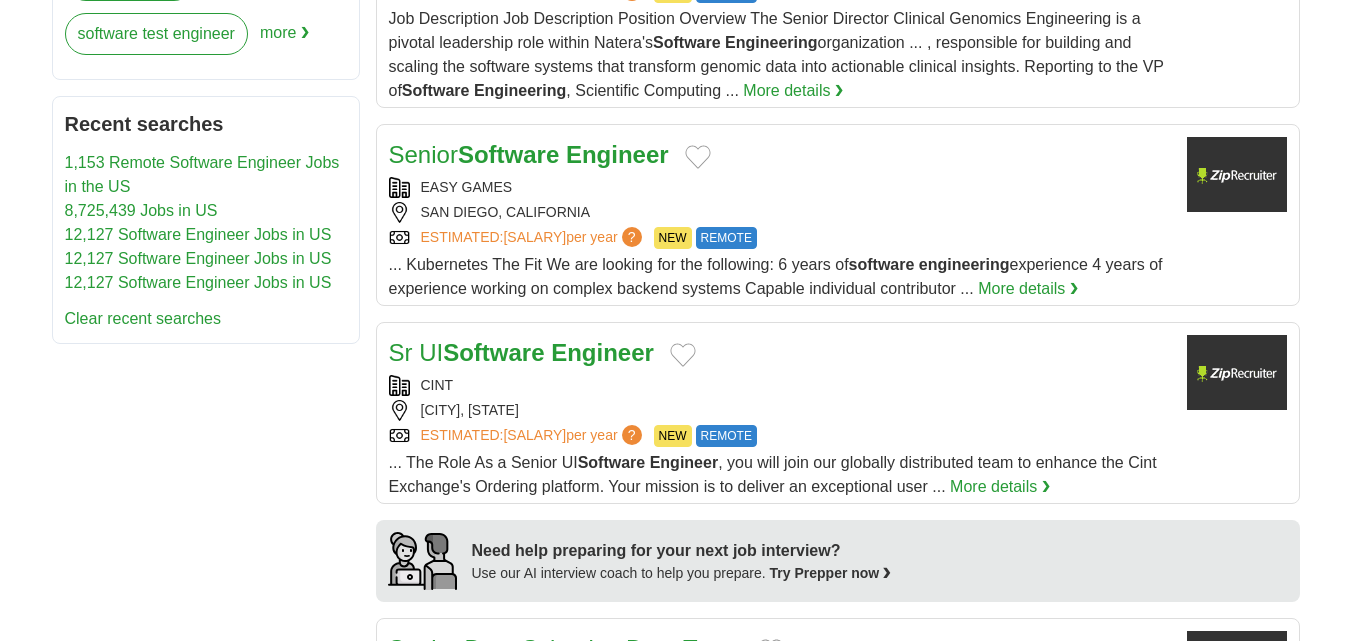 click on "Senior  Software   Engineer" at bounding box center [529, 154] 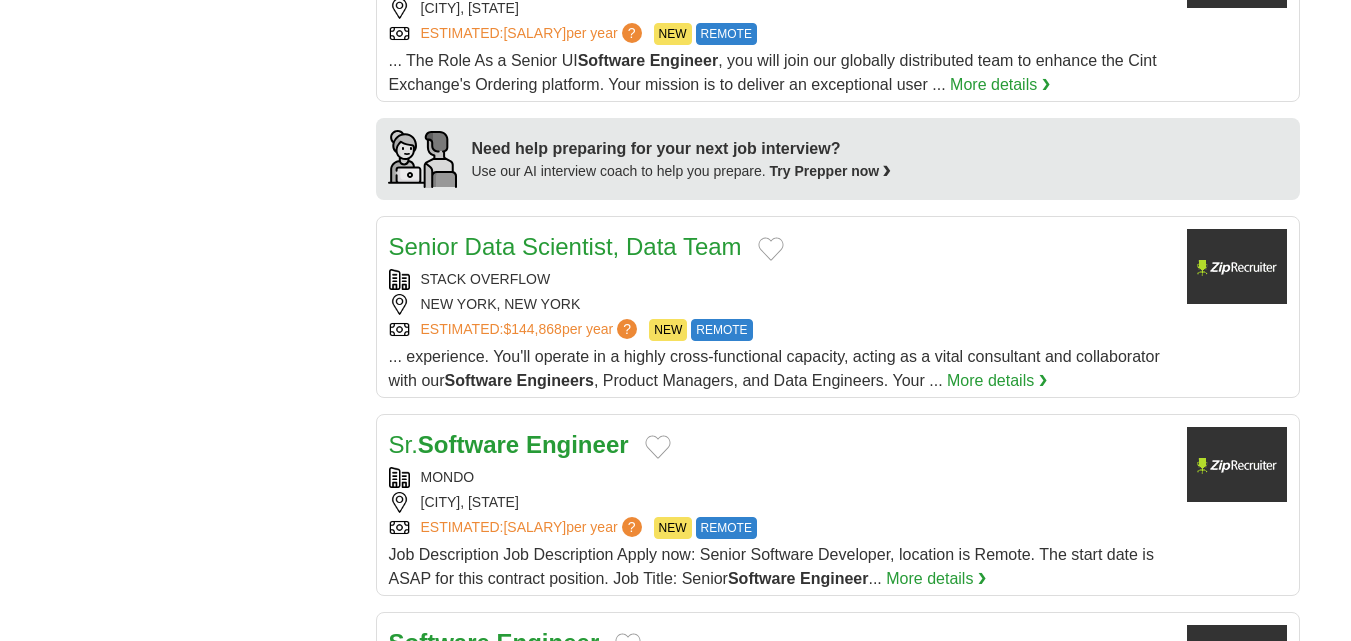scroll, scrollTop: 1620, scrollLeft: 0, axis: vertical 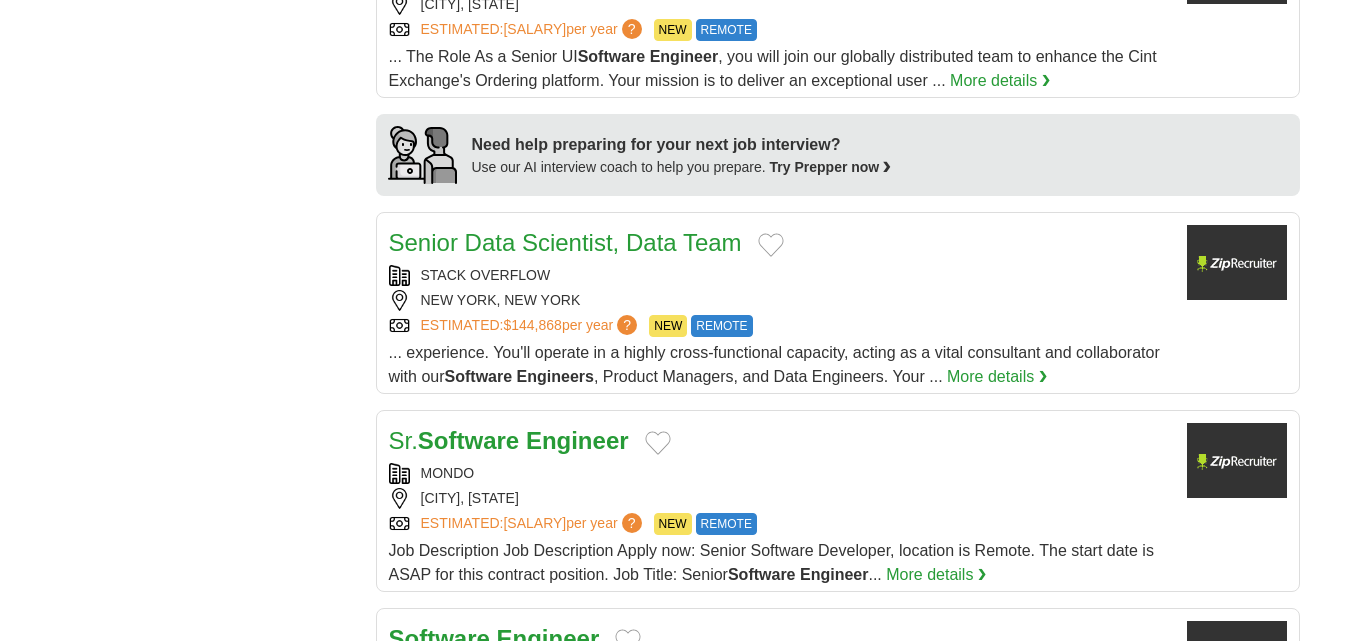 click on "Software" at bounding box center [468, 440] 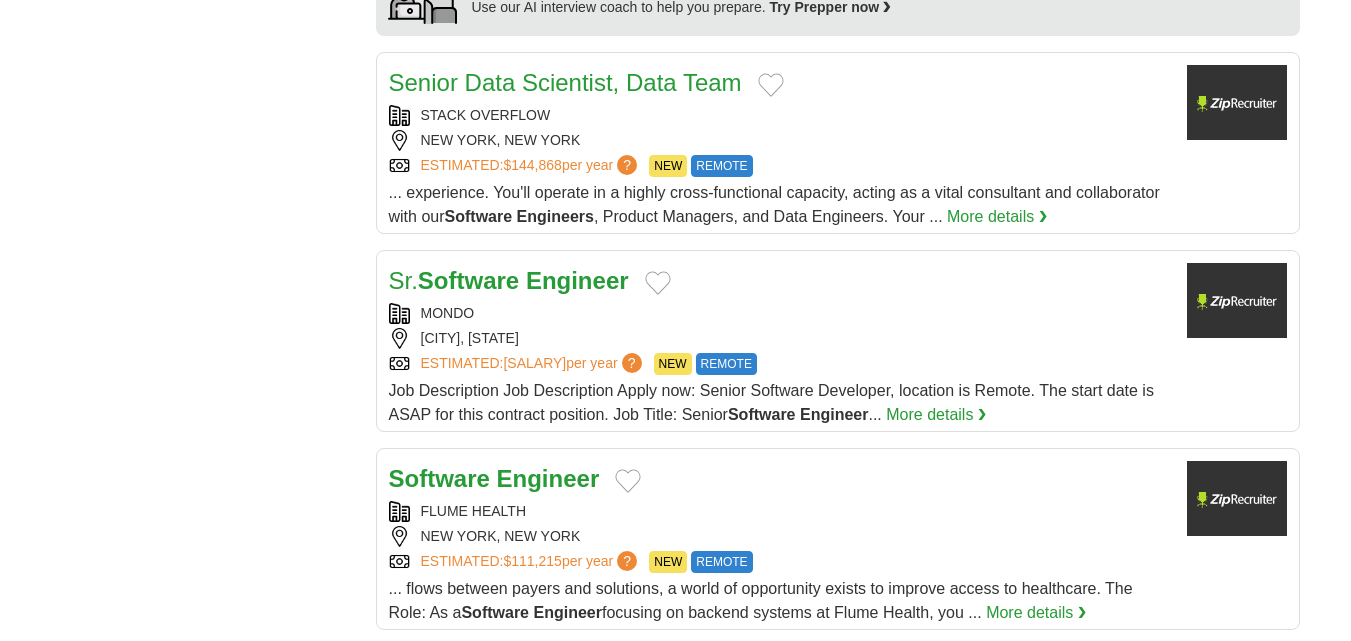 scroll, scrollTop: 1788, scrollLeft: 0, axis: vertical 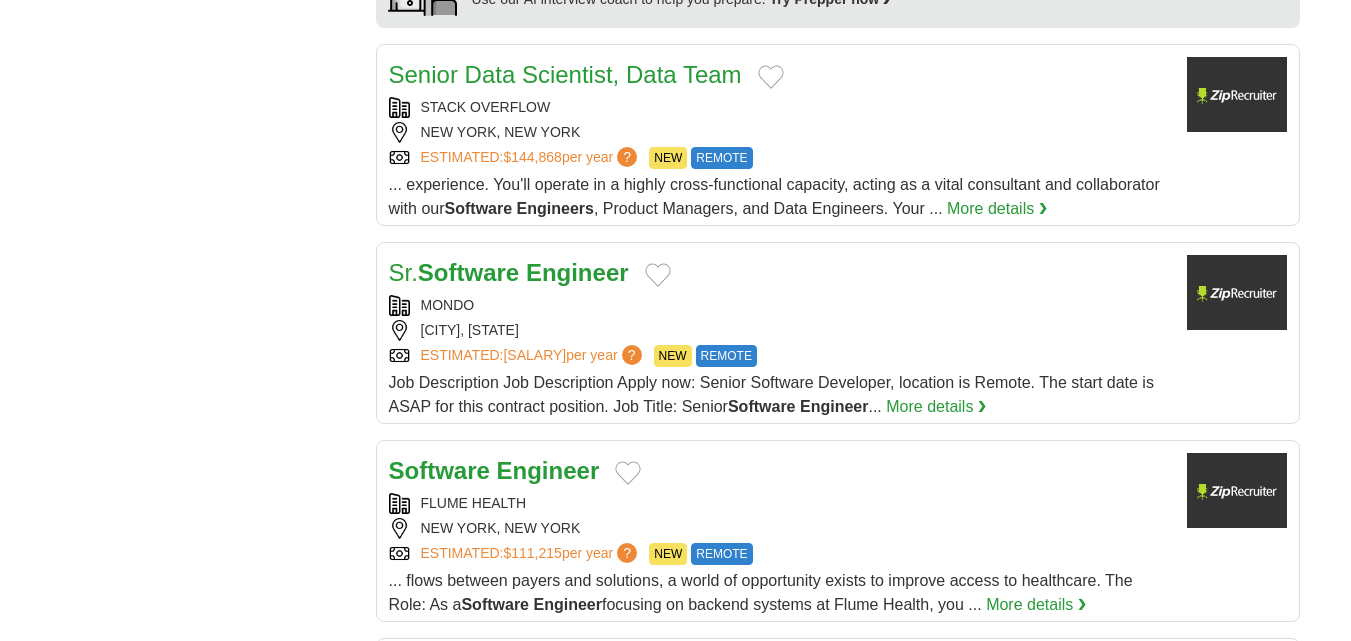 click on "Engineer" at bounding box center (548, 470) 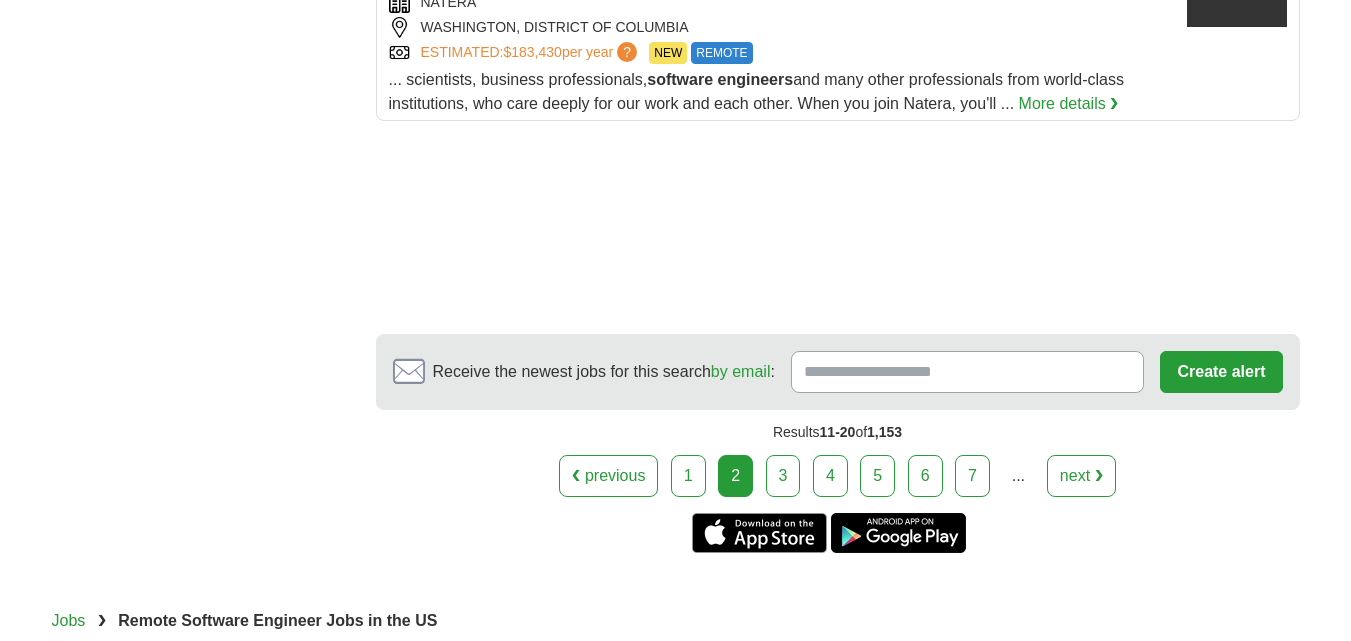 scroll, scrollTop: 2492, scrollLeft: 0, axis: vertical 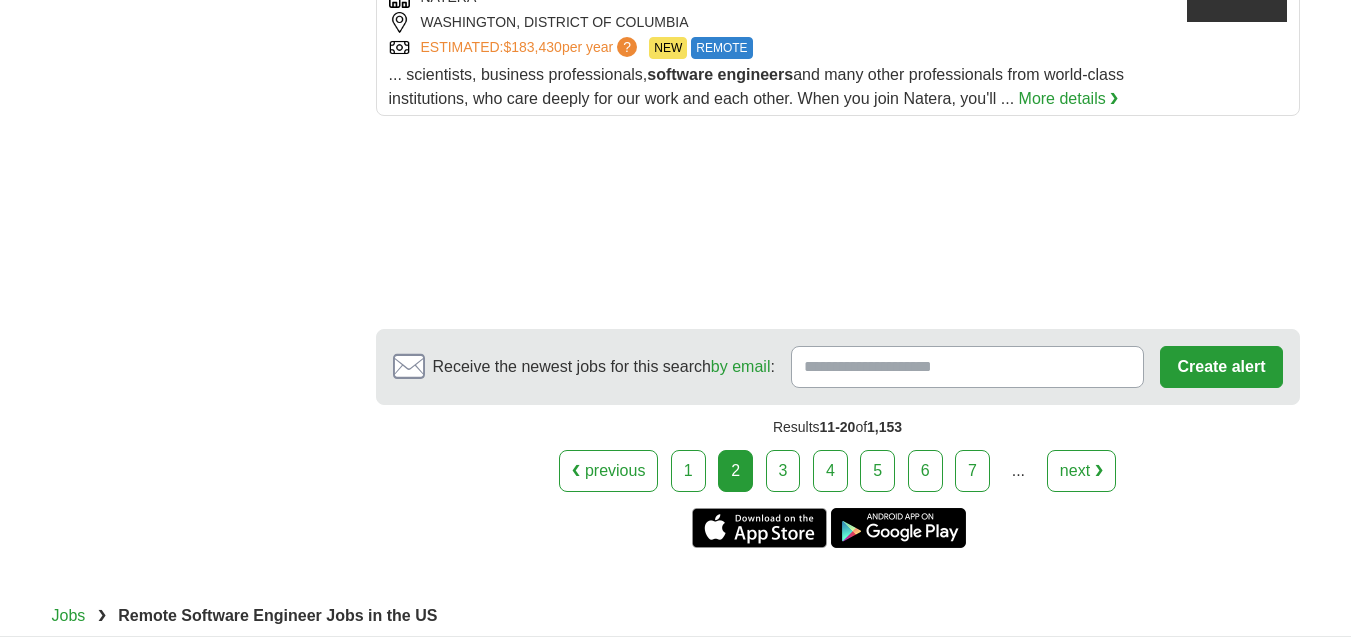 click on "3" at bounding box center (783, 471) 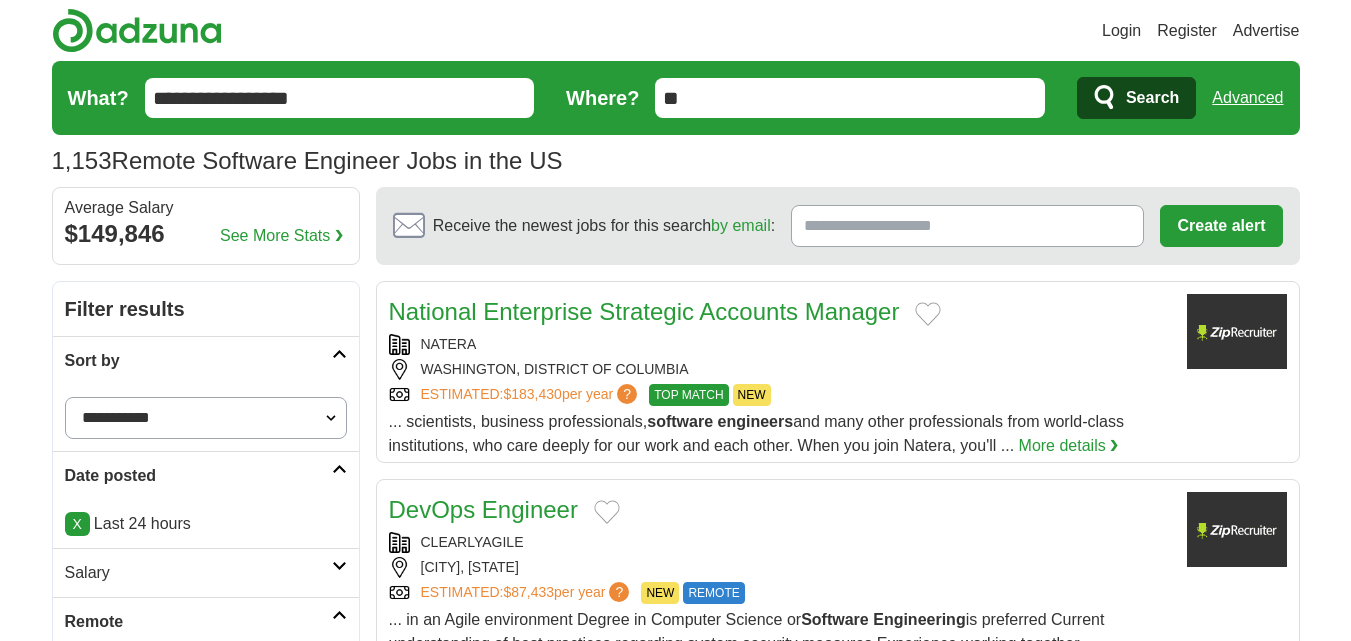 scroll, scrollTop: 0, scrollLeft: 0, axis: both 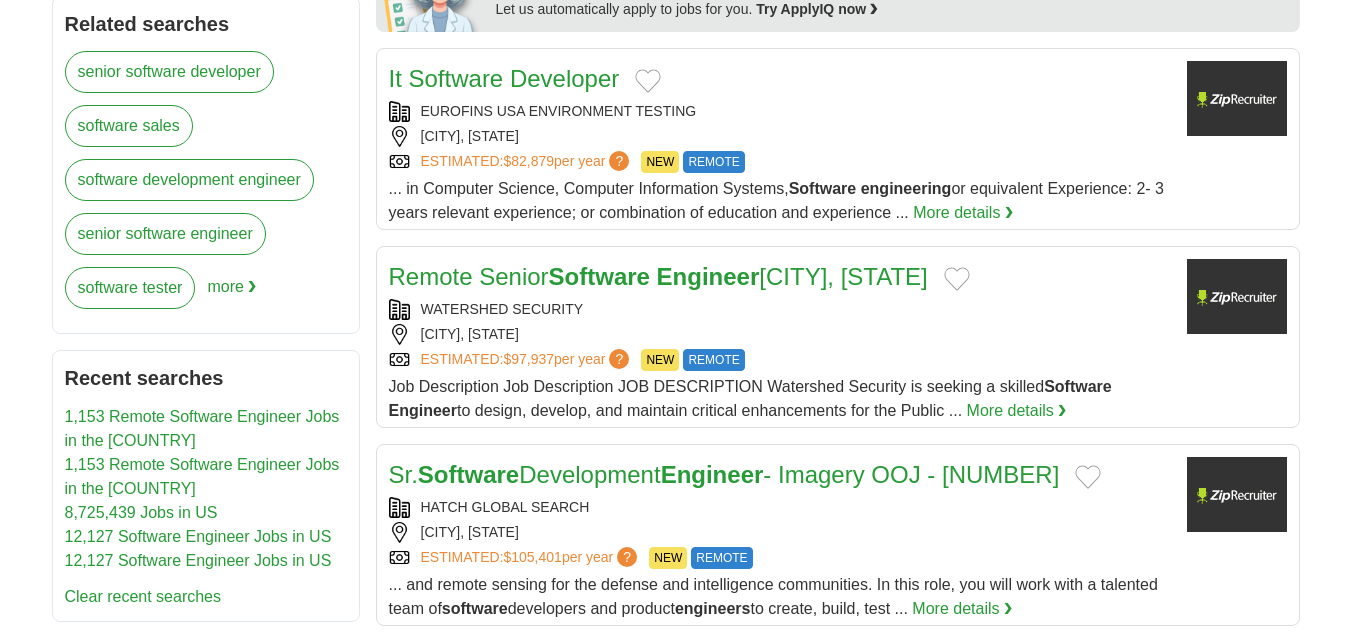 click on "[CITY], [STATE]" at bounding box center (658, 277) 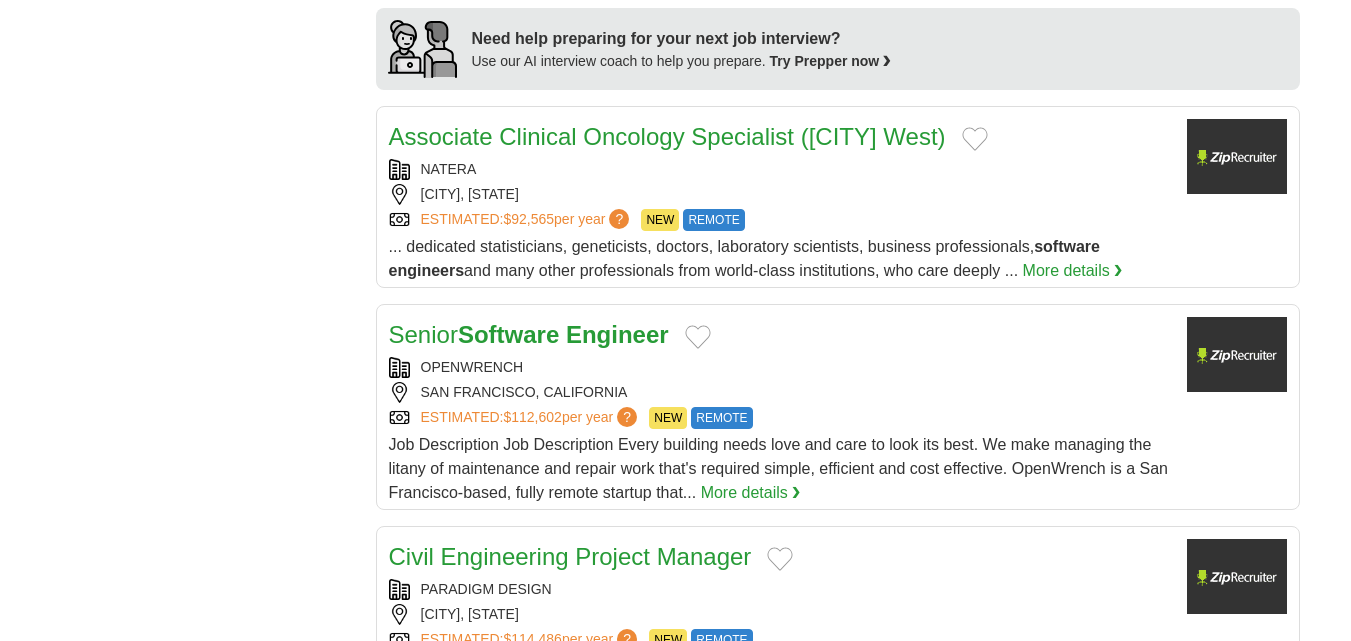 scroll, scrollTop: 1596, scrollLeft: 0, axis: vertical 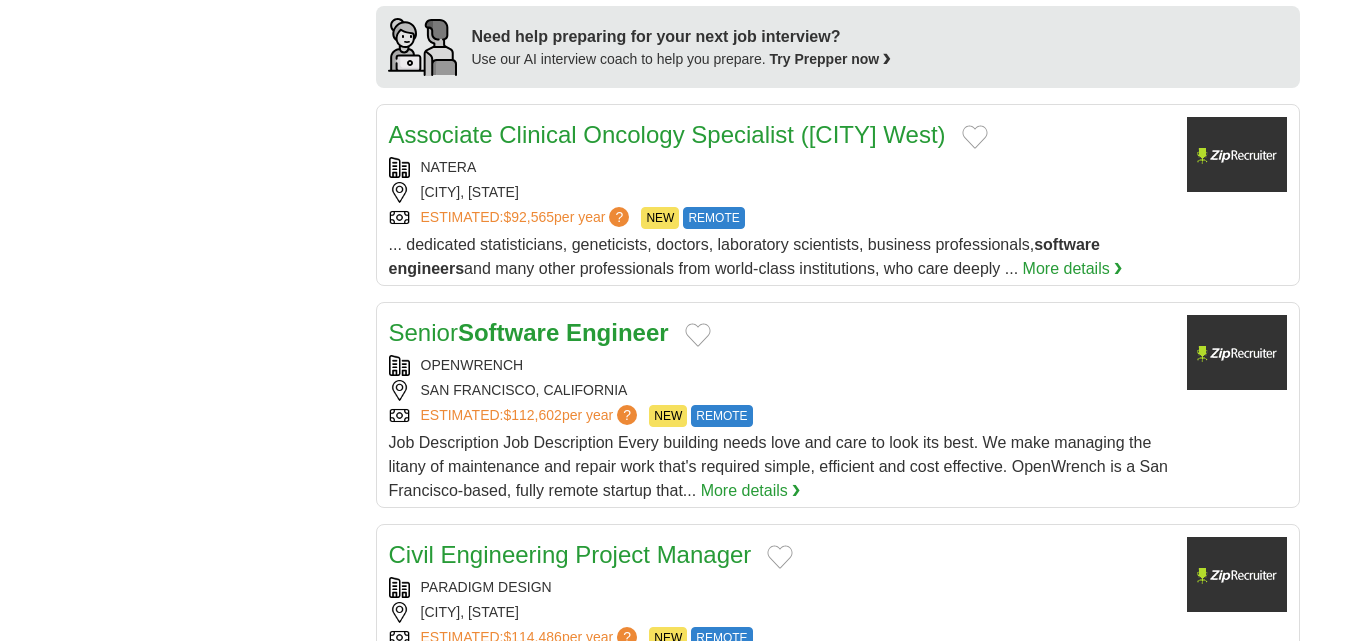 click on "Software" at bounding box center [508, 332] 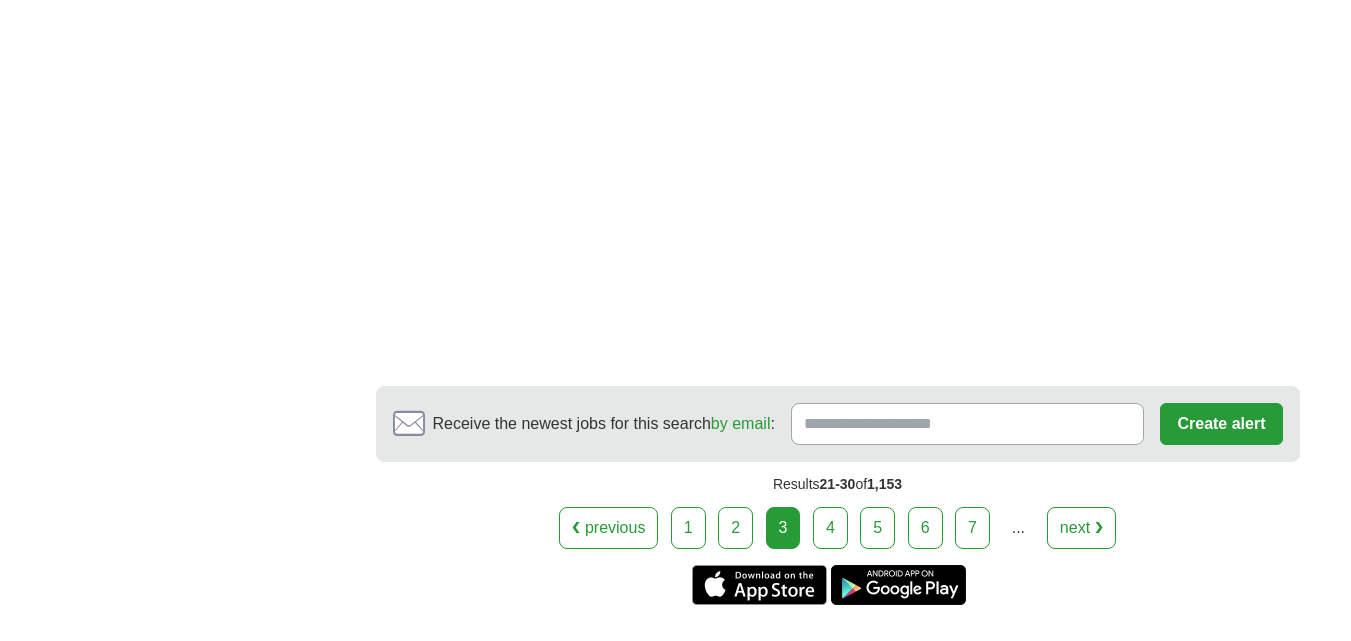 scroll, scrollTop: 2608, scrollLeft: 0, axis: vertical 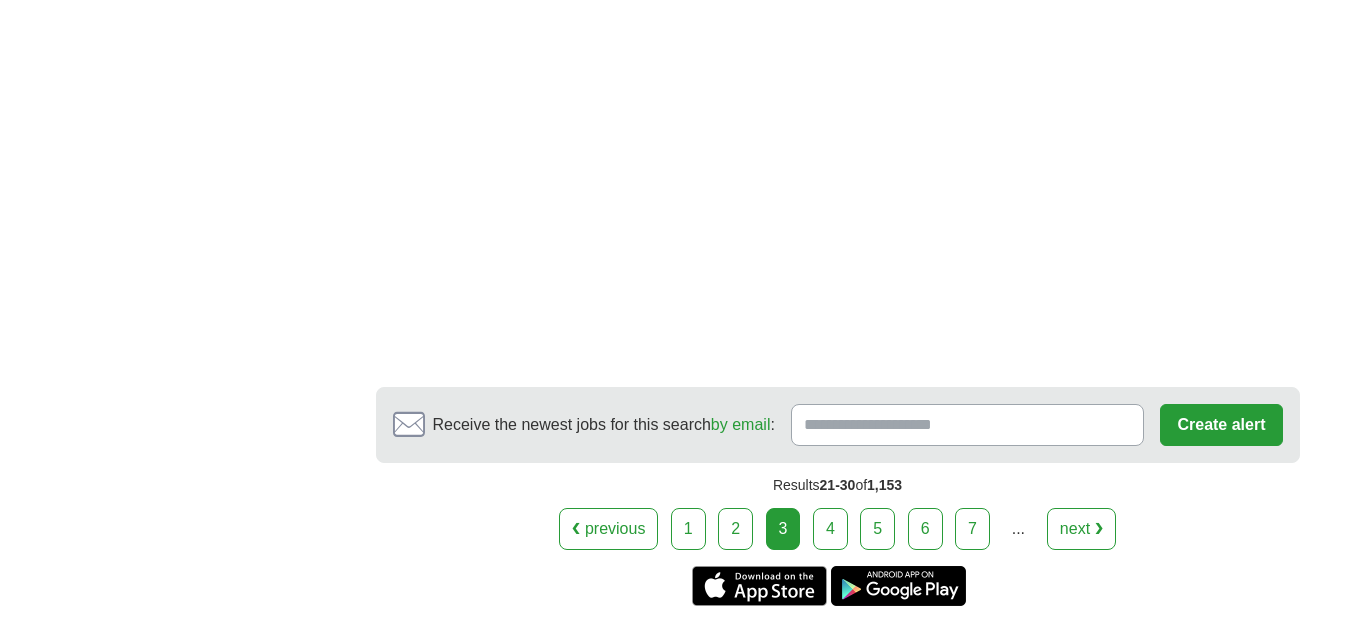 click on "4" at bounding box center [830, 529] 